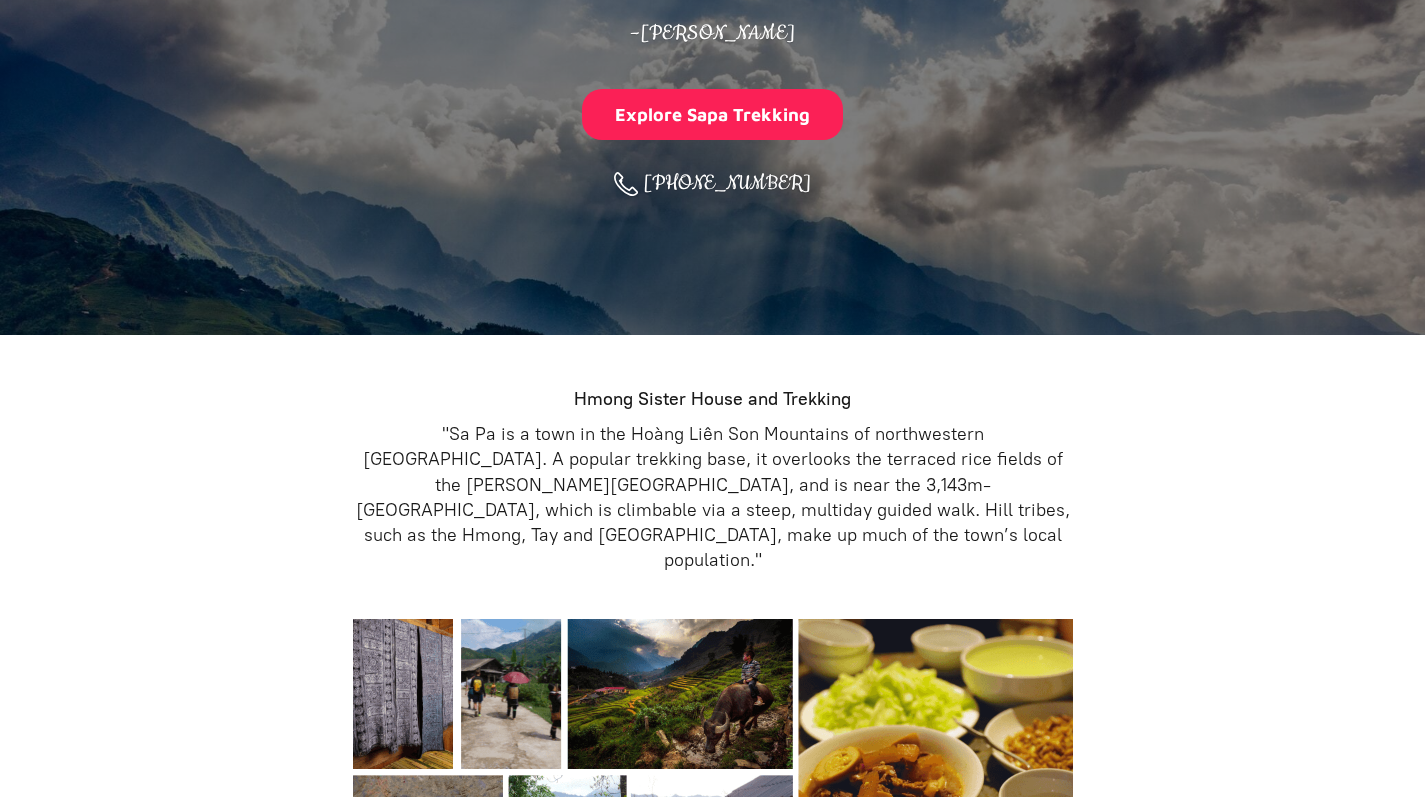 scroll, scrollTop: -2, scrollLeft: 0, axis: vertical 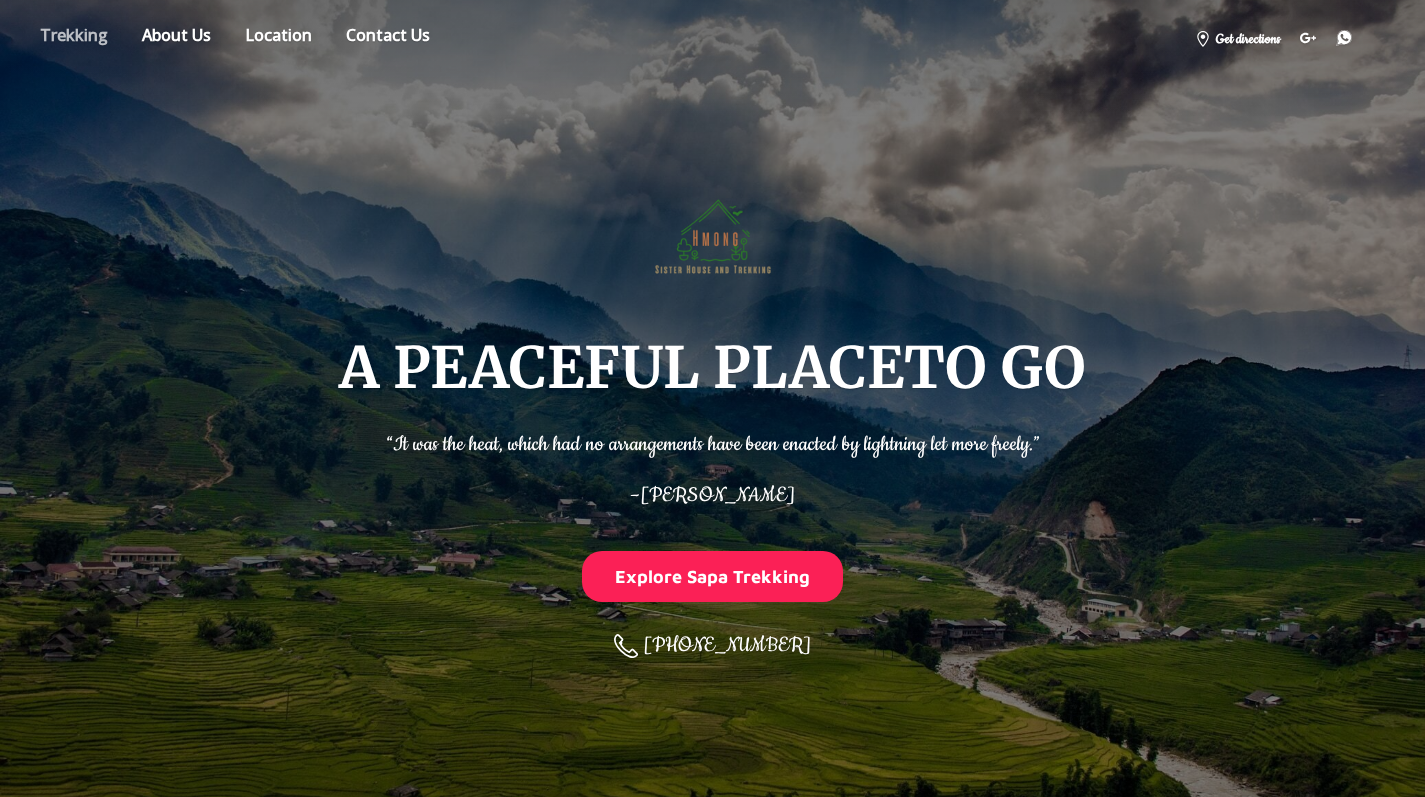 click on "Store" at bounding box center [74, 38] 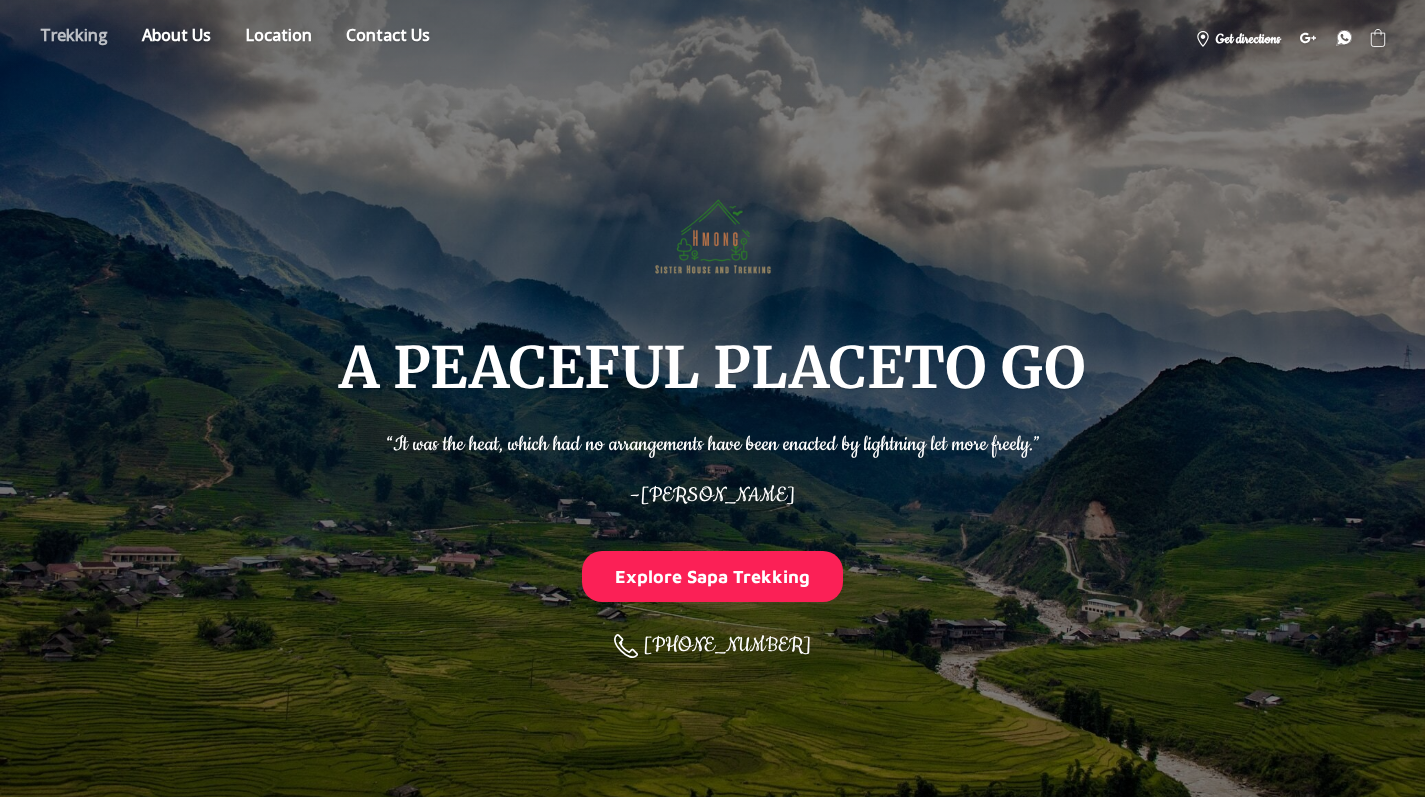click on "Store" at bounding box center [74, 38] 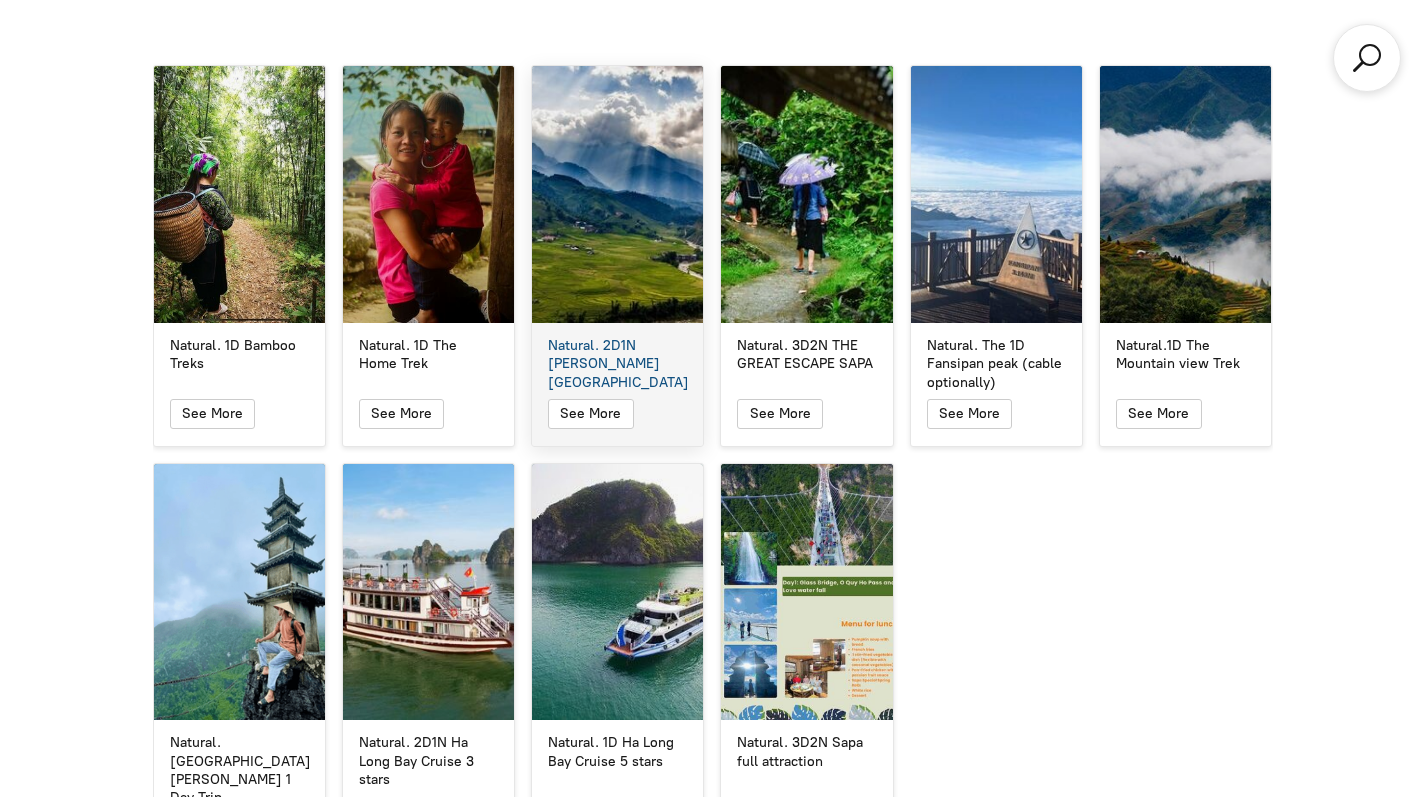 scroll, scrollTop: 3522, scrollLeft: 0, axis: vertical 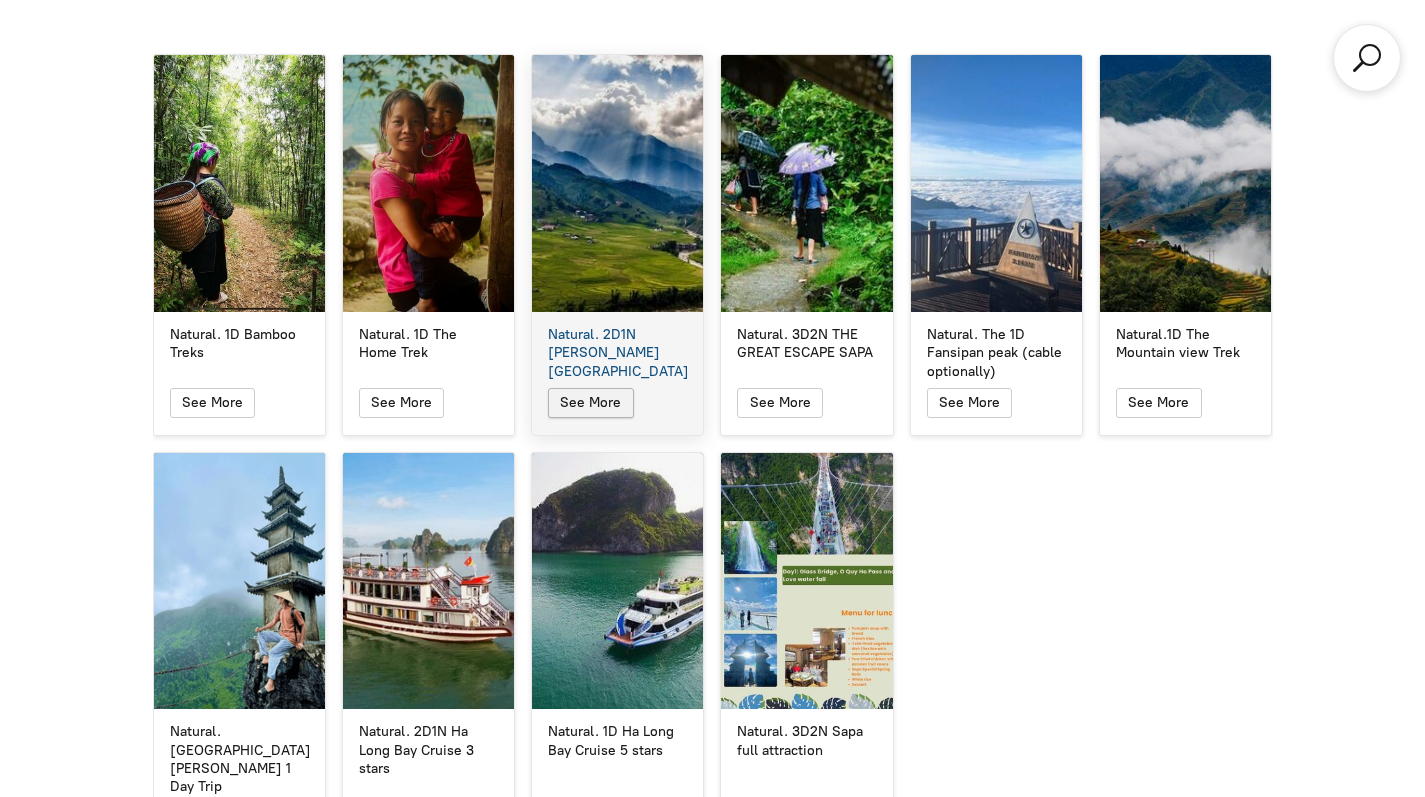 click 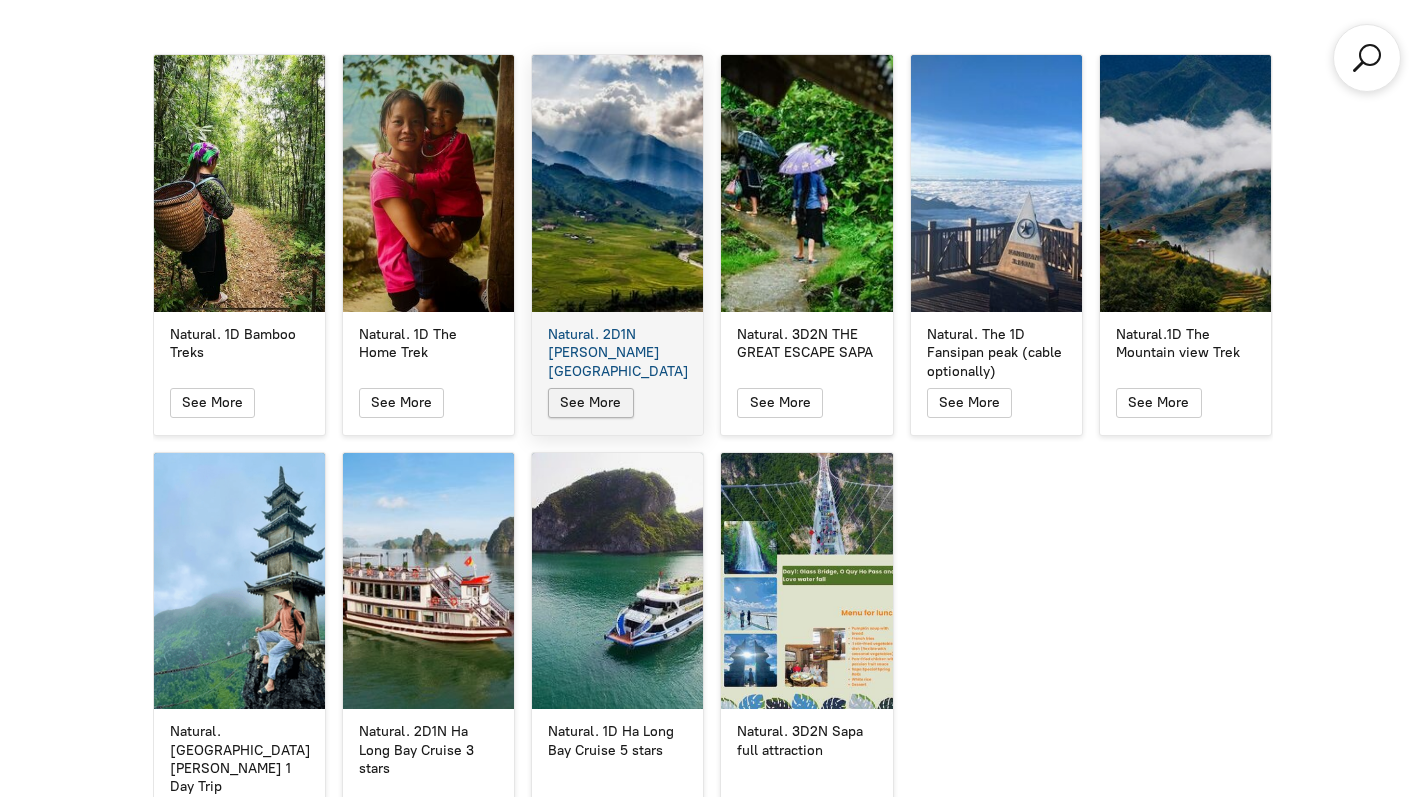click at bounding box center [590, 403] 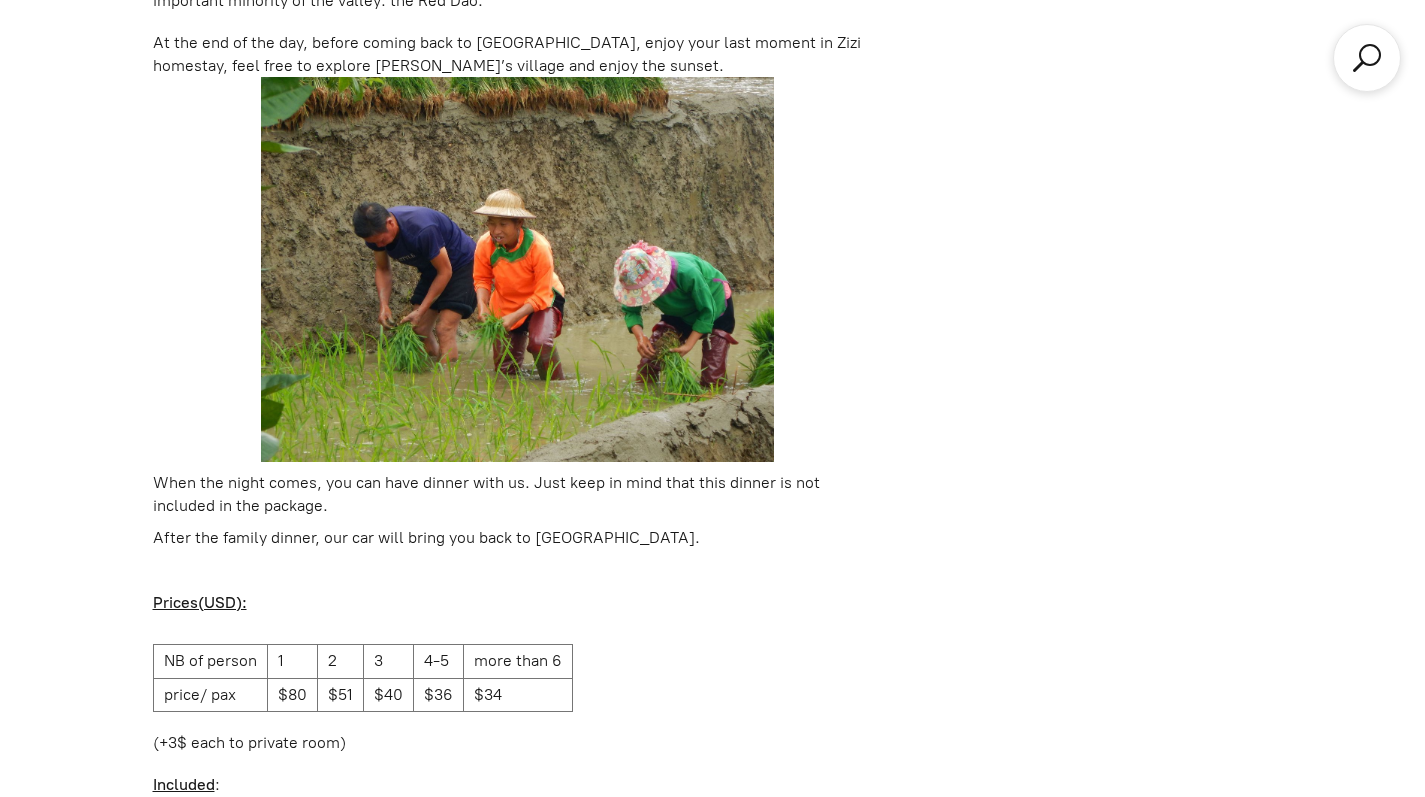 scroll, scrollTop: 2775, scrollLeft: 0, axis: vertical 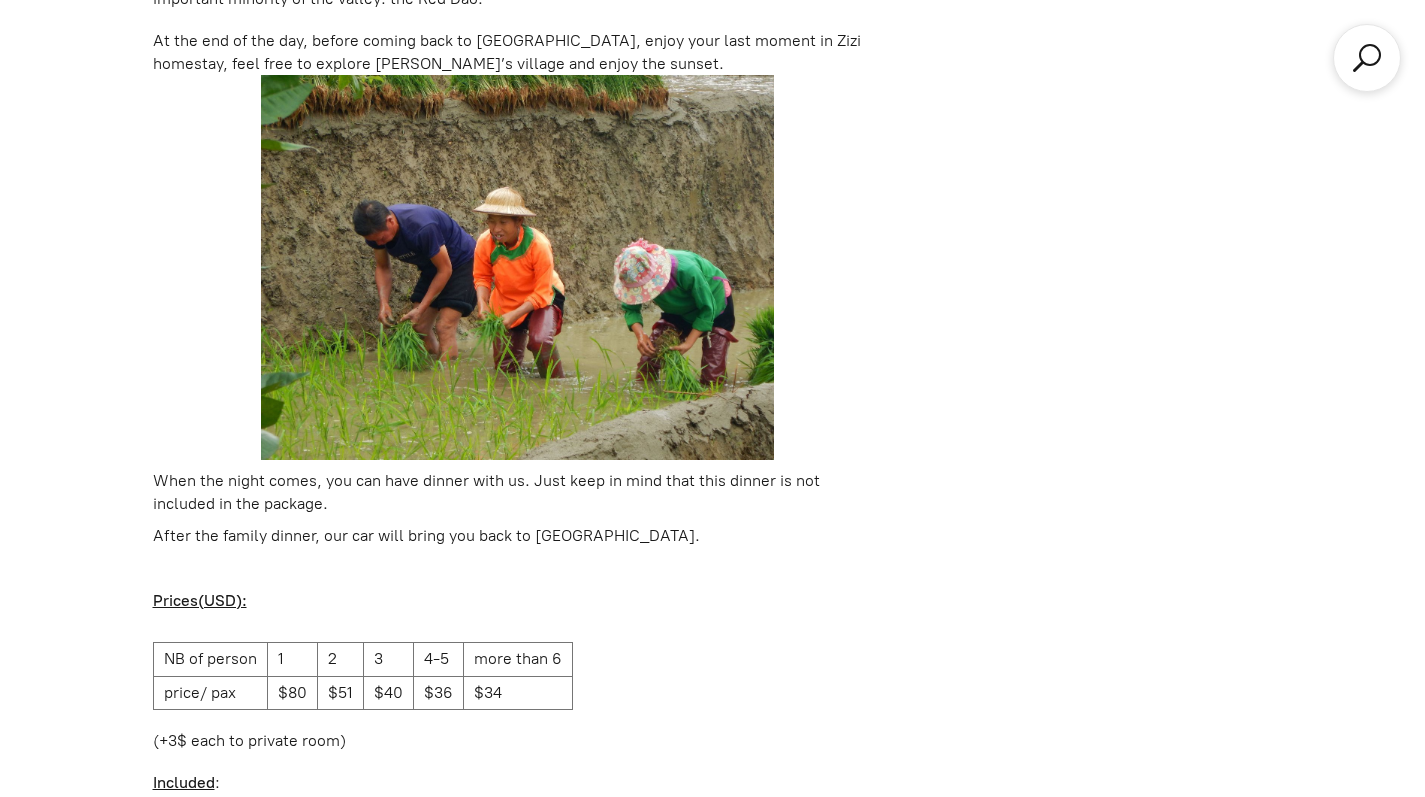 click on "After the family dinner, our car will bring you back to Sapa town." at bounding box center [518, 536] 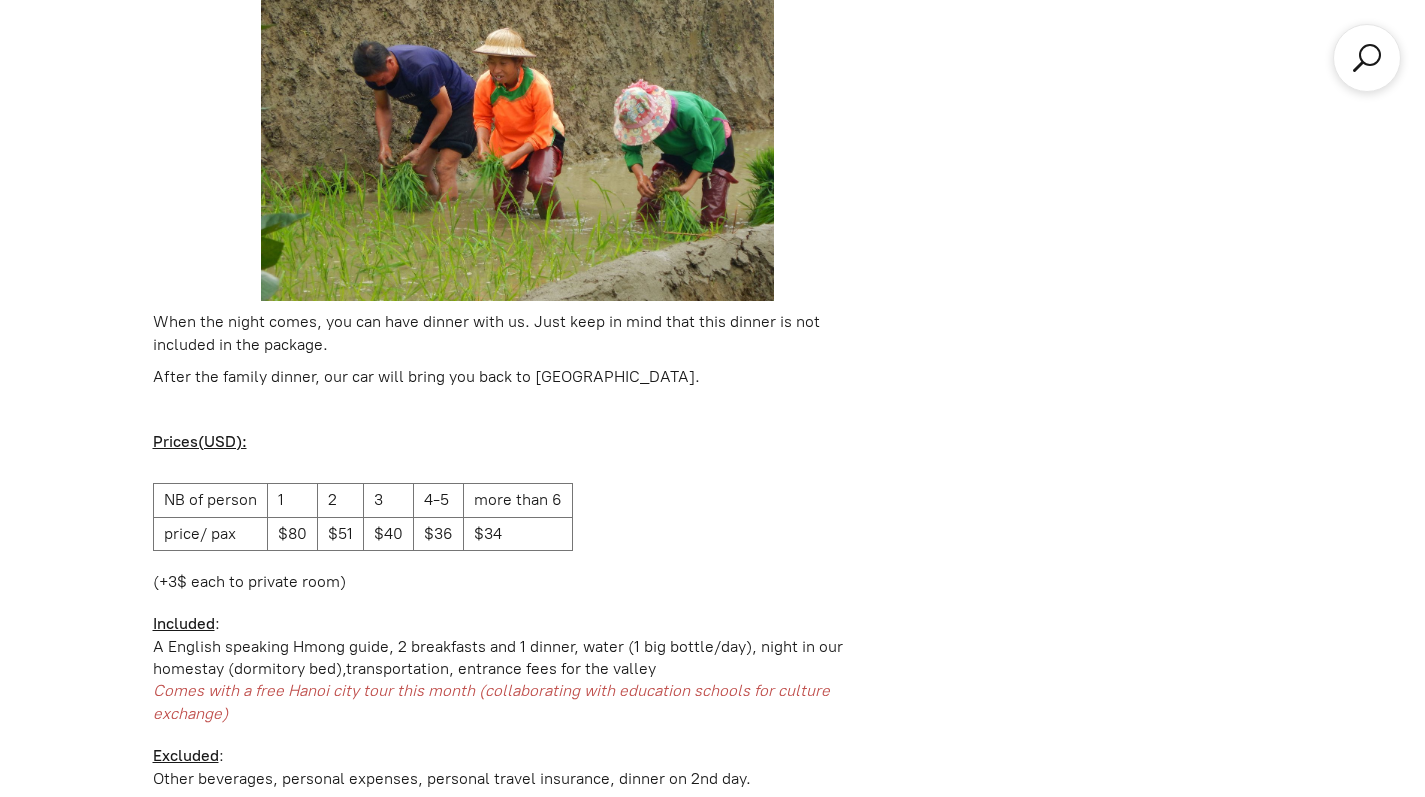 scroll, scrollTop: 2935, scrollLeft: 0, axis: vertical 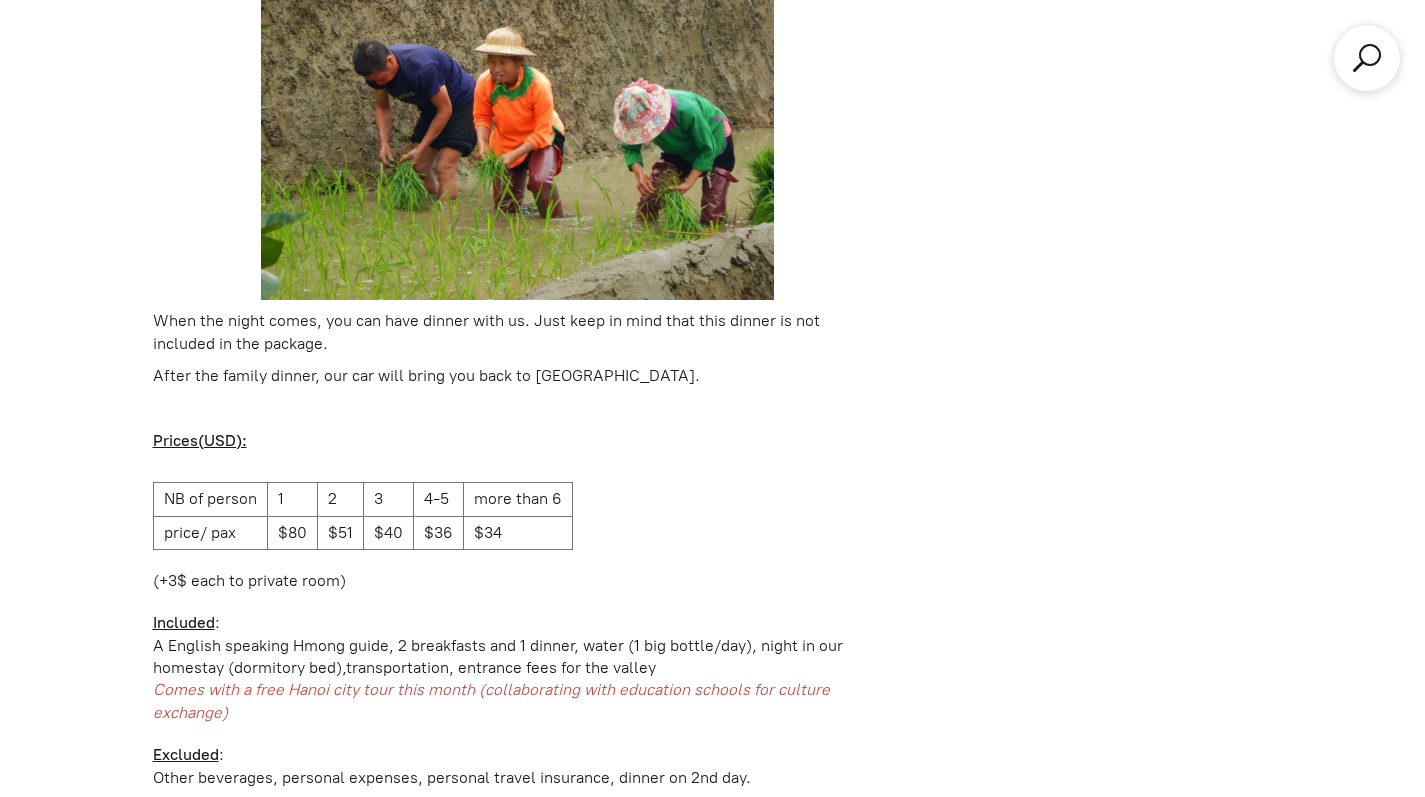click on "$51" at bounding box center (340, 532) 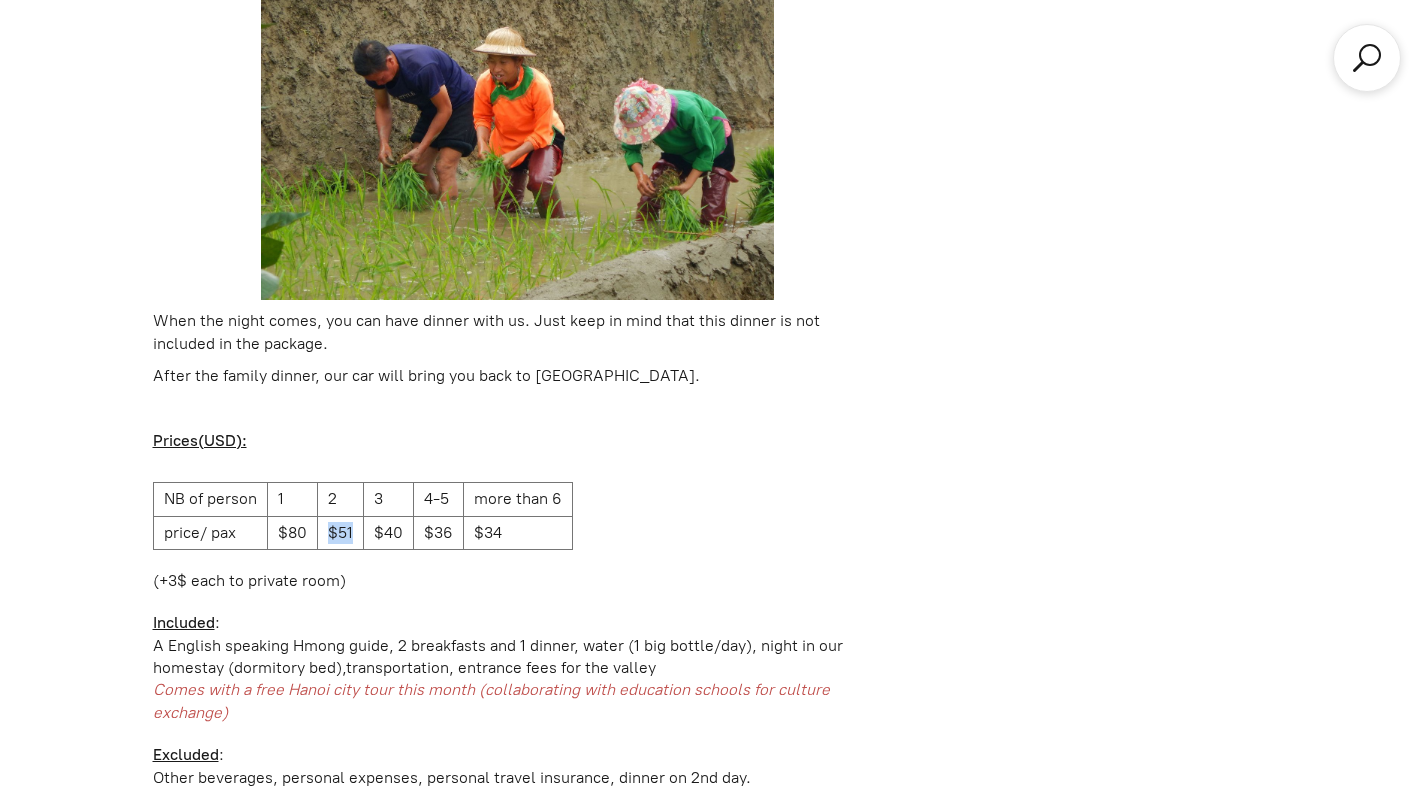 drag, startPoint x: 354, startPoint y: 477, endPoint x: 331, endPoint y: 477, distance: 23 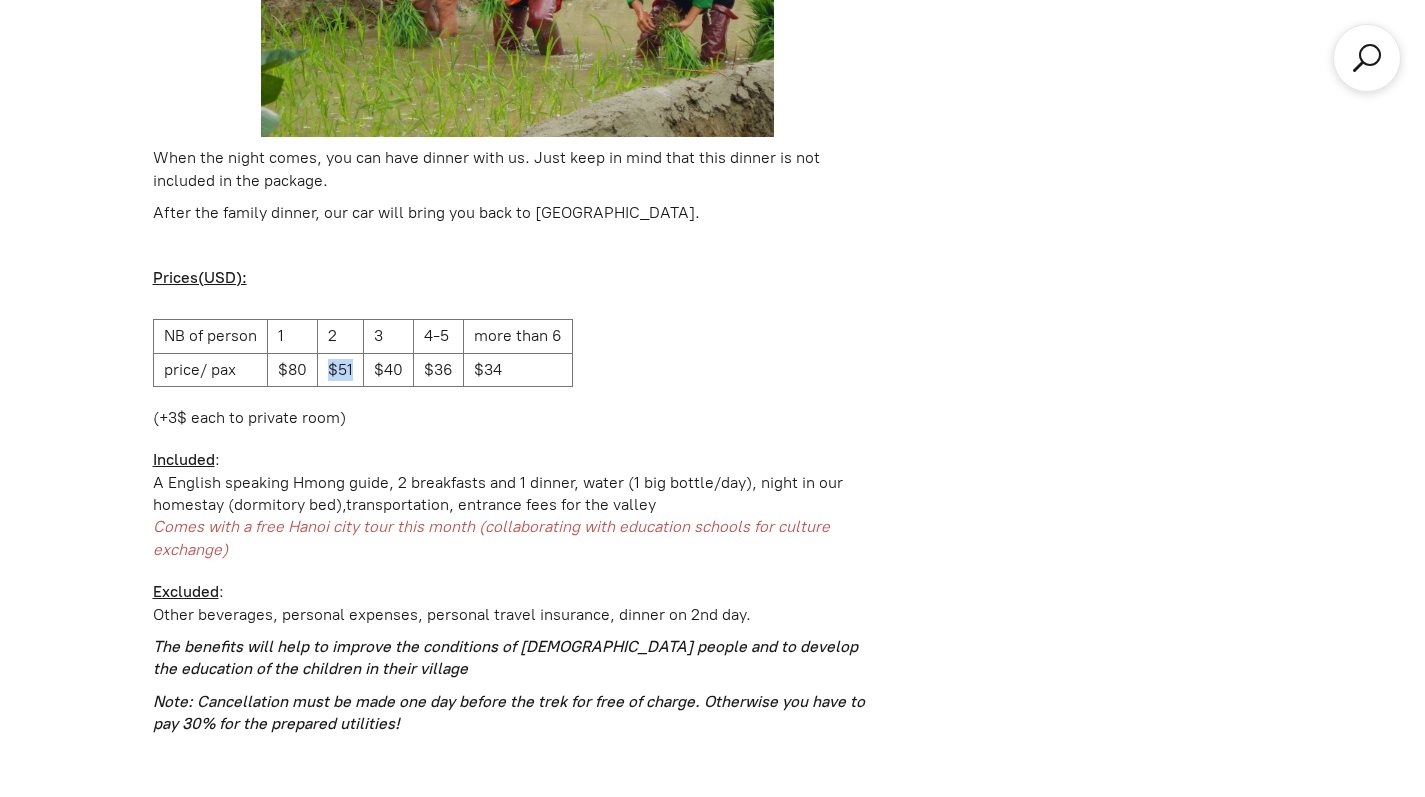 scroll, scrollTop: 3103, scrollLeft: 0, axis: vertical 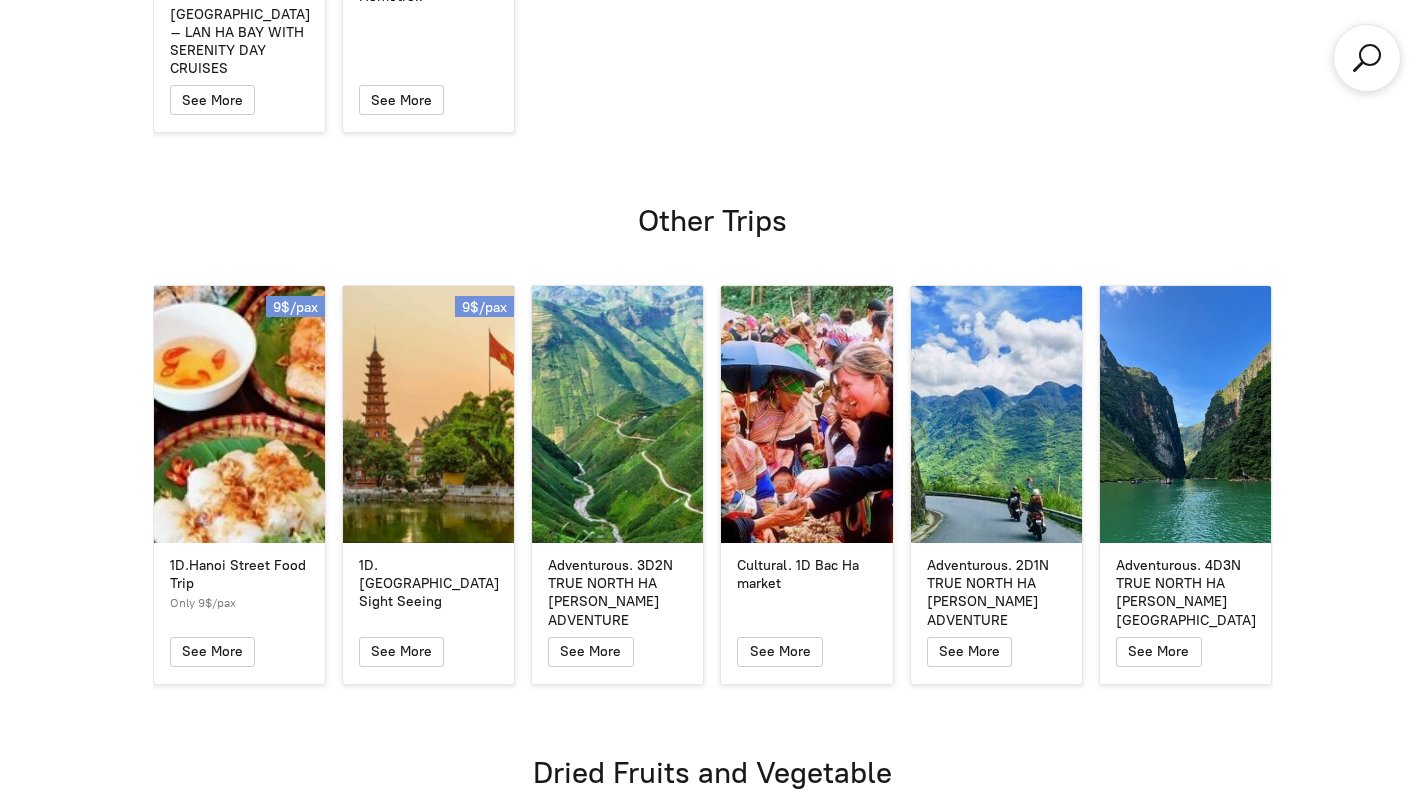 click on "Dried Fruits and Vegetable Dried Grape Tomato Dried Grape Tomato  See More Fried Red Onion Fried Red Onion  See More Dried Potatoes Dried Potatoes  See More Crispy Beetroot Slices Crispy Beetroot Slices  See More Dried Okra Dried Okra  See More Shiitake Mushroom Crips Shiitake Mushroom Crips  See More Dried Garlic Dried Garlic  See More Dried Broccoli Florets Dried Broccoli Florets  See More Salted Green Peas Salted Green Peas  See More Dried Mix Fruit Dried Mix Fruit  See More Dried Prunes Dried Prunes  See More Dried Coconut Dried Coconut  See More Dried Persimmon Dried Persimmon  See More Dried Apricots Dried Apricots  See More Freeze-dried Dragon Fruit Freeze-dried Dragon Fruit  See More Dried Jujube Dried Jujube  See More Freeze-Dried Raspberries Freeze-Dried Raspberries  See More Dried Goji Berries Dried Goji Berries  See More Dried Apple Slices Dried Apple Slices  See More Dried Strawberries Dried Strawberries  See More Dried Pineapple Dried Pineapple  See More Dried Orange Dried Orange  See More" at bounding box center (713, 1510) 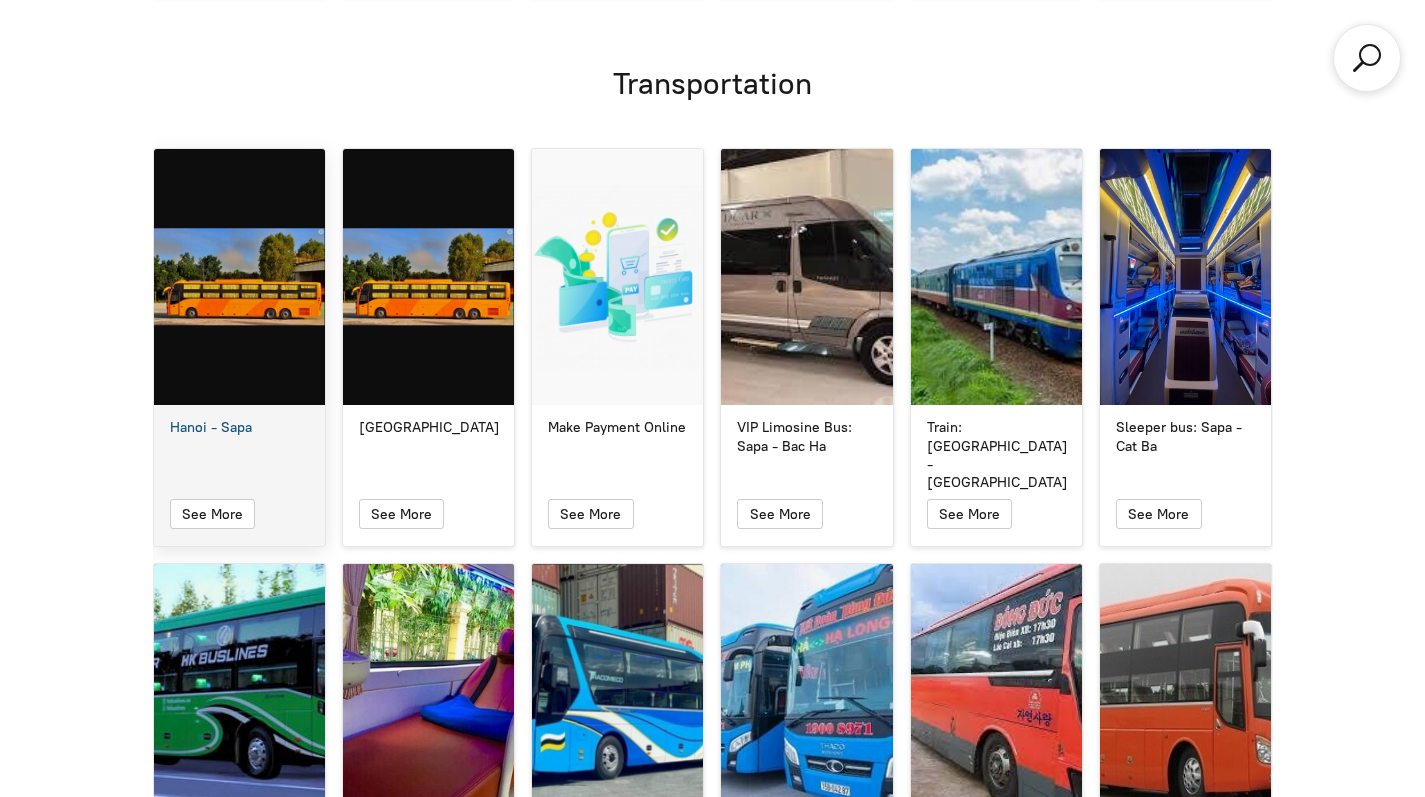 scroll, scrollTop: 8236, scrollLeft: 0, axis: vertical 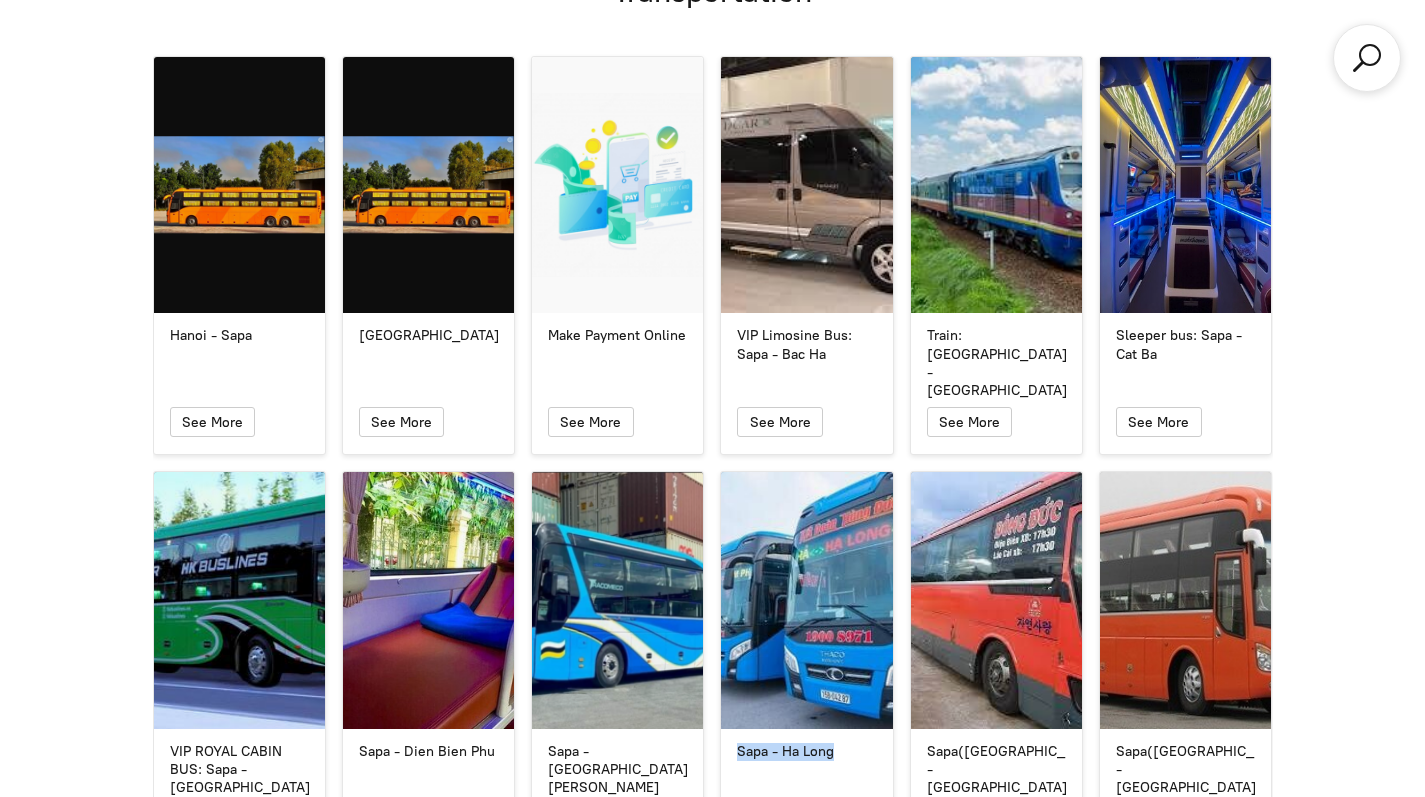 click on "Hmong Sister House and Trekking
"Sa Pa is a town in the Hoàng Liên Son Mountains of northwestern Vietnam. A popular trekking base, it overlooks the terraced rice fields of the Muong Hoa Valley, and is near the 3,143m-tall Phang Xi Pang peak, which is climbable via a steep, multiday guided walk. Hill tribes, such as the Hmong, Tay and Dao, make up much of the town’s local population."
One of our guest journey on Instagram ( Click to view on Instagram)
------
⚠️⚠️⚠️
Sapa Natural Trekking
See More •" at bounding box center [712, -2165] 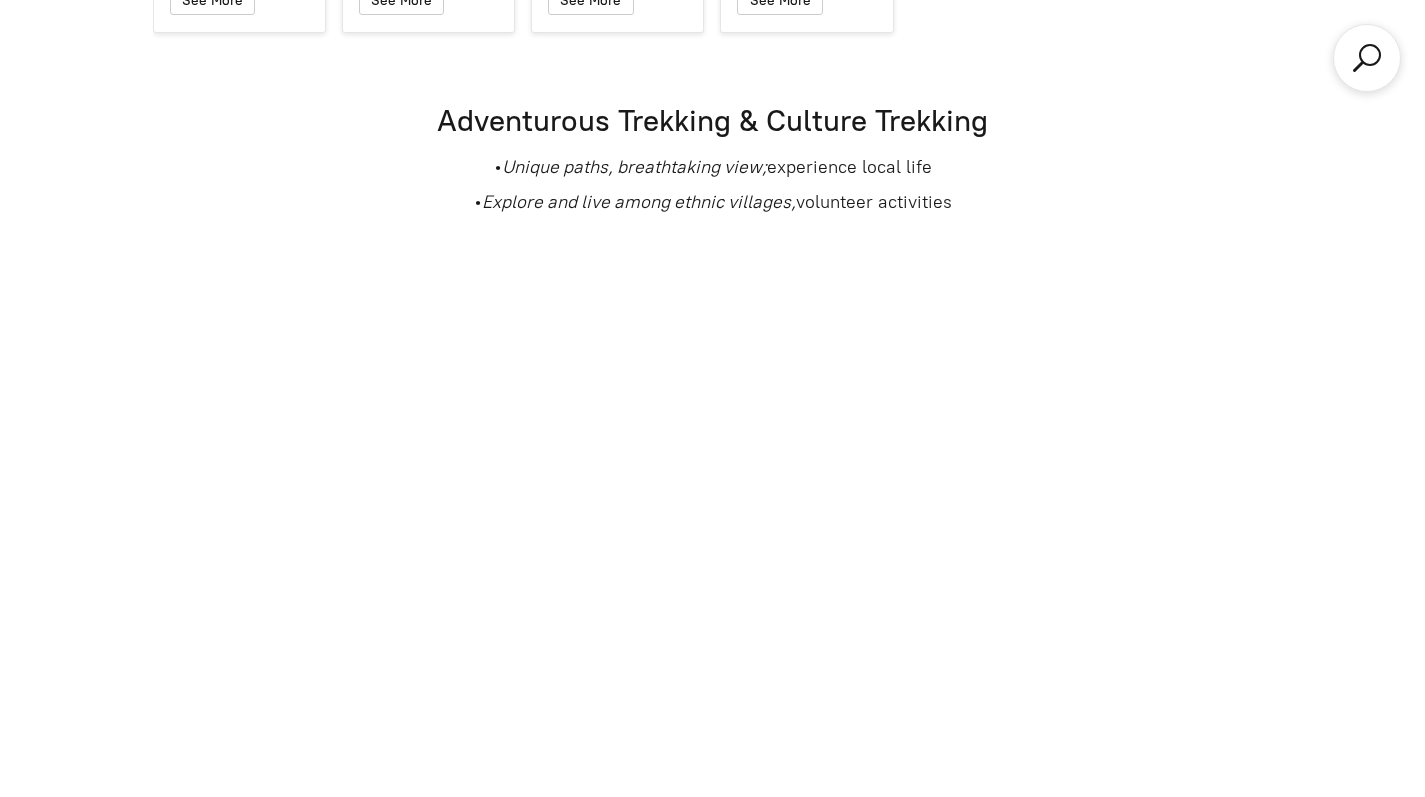 scroll, scrollTop: 3231, scrollLeft: 0, axis: vertical 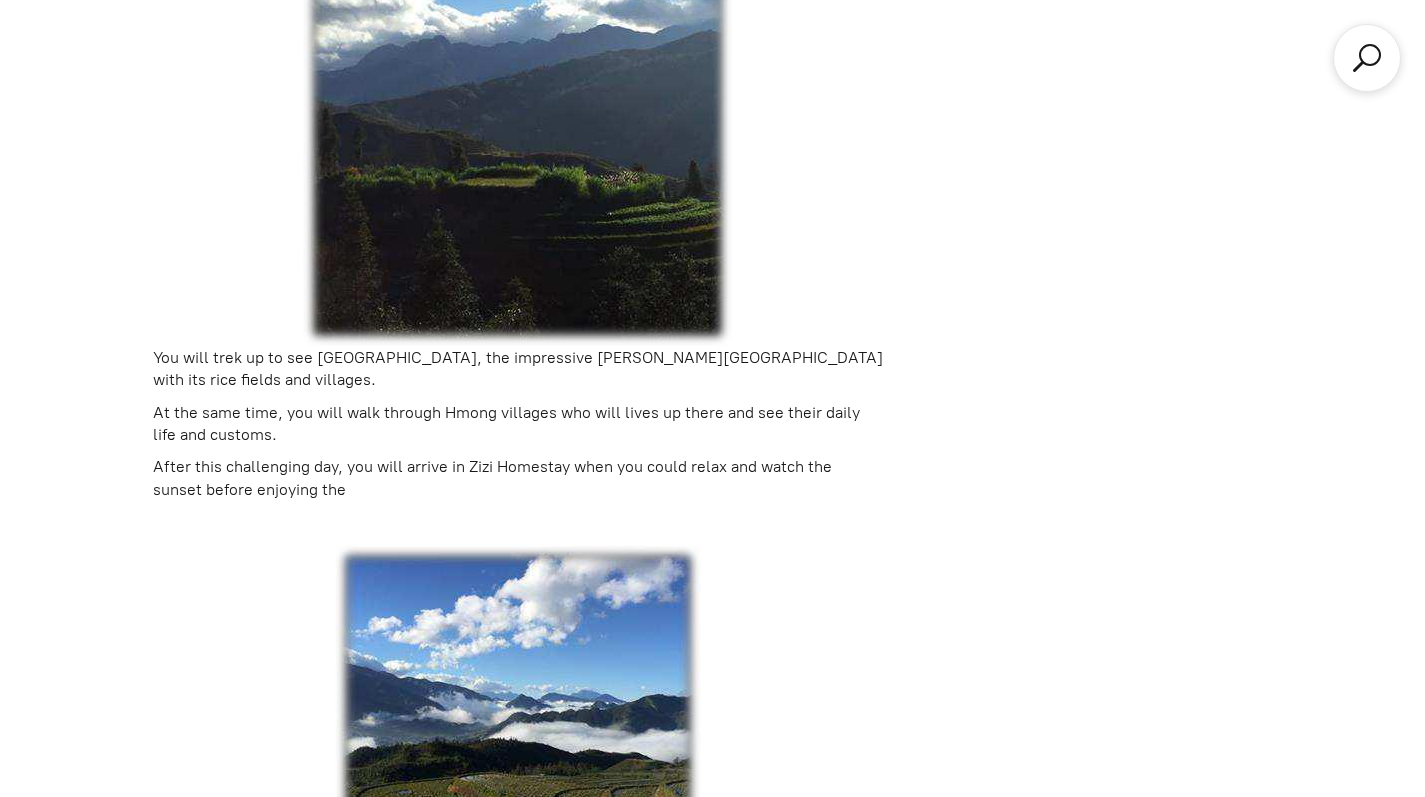 click on "You will trek up to see Fansipang peak, the impressive Muong Hoa Valley with its rice fields and villages." at bounding box center (518, 369) 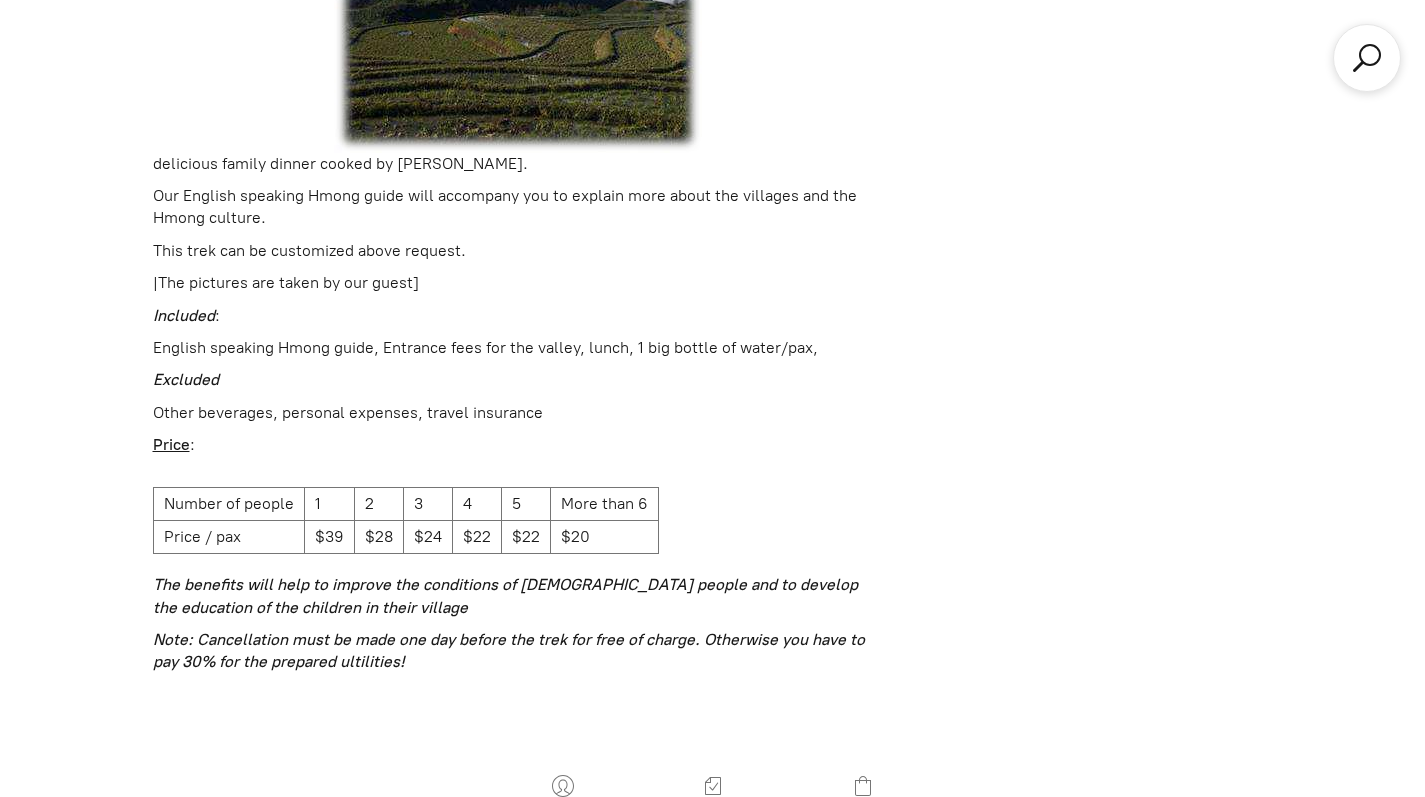 scroll, scrollTop: 2655, scrollLeft: 0, axis: vertical 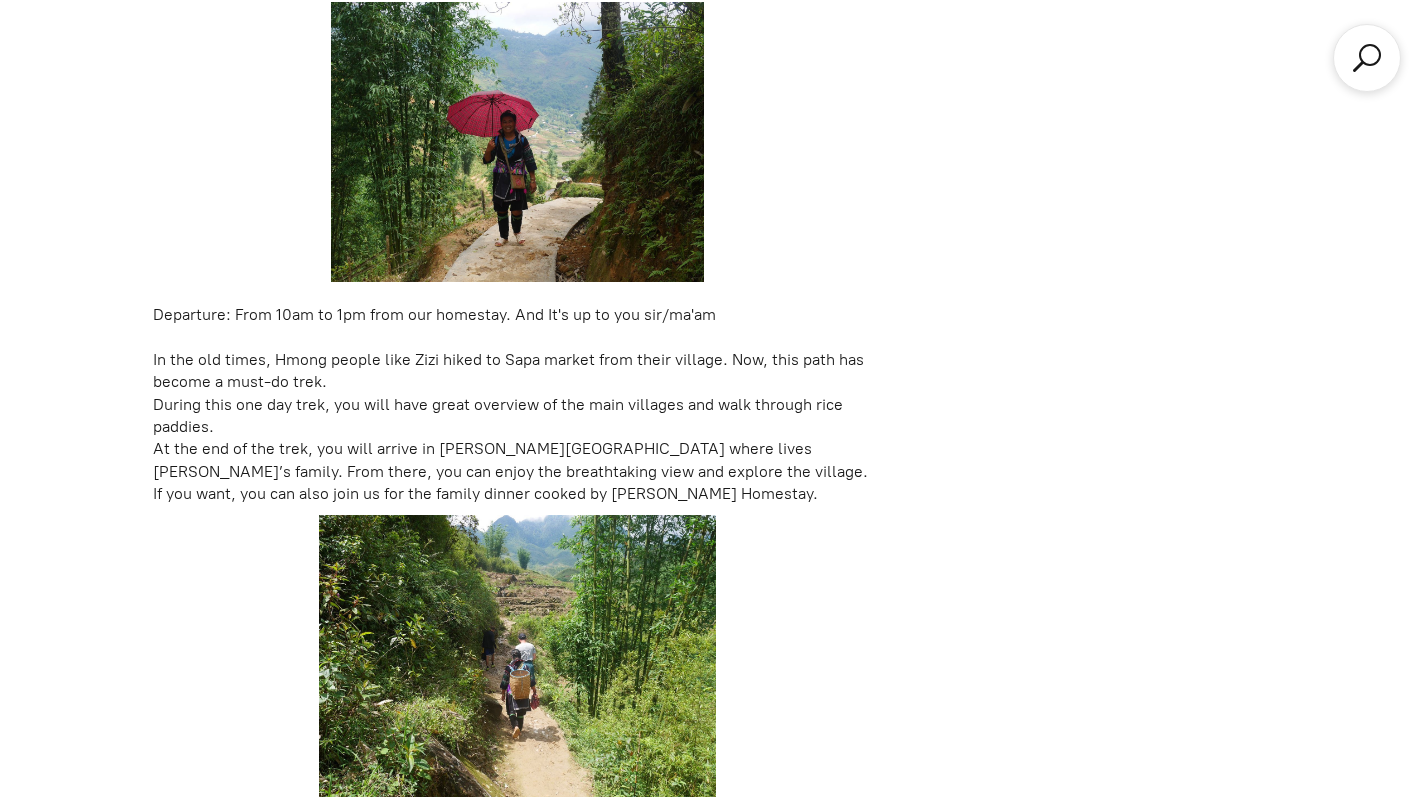 click at bounding box center [518, 665] 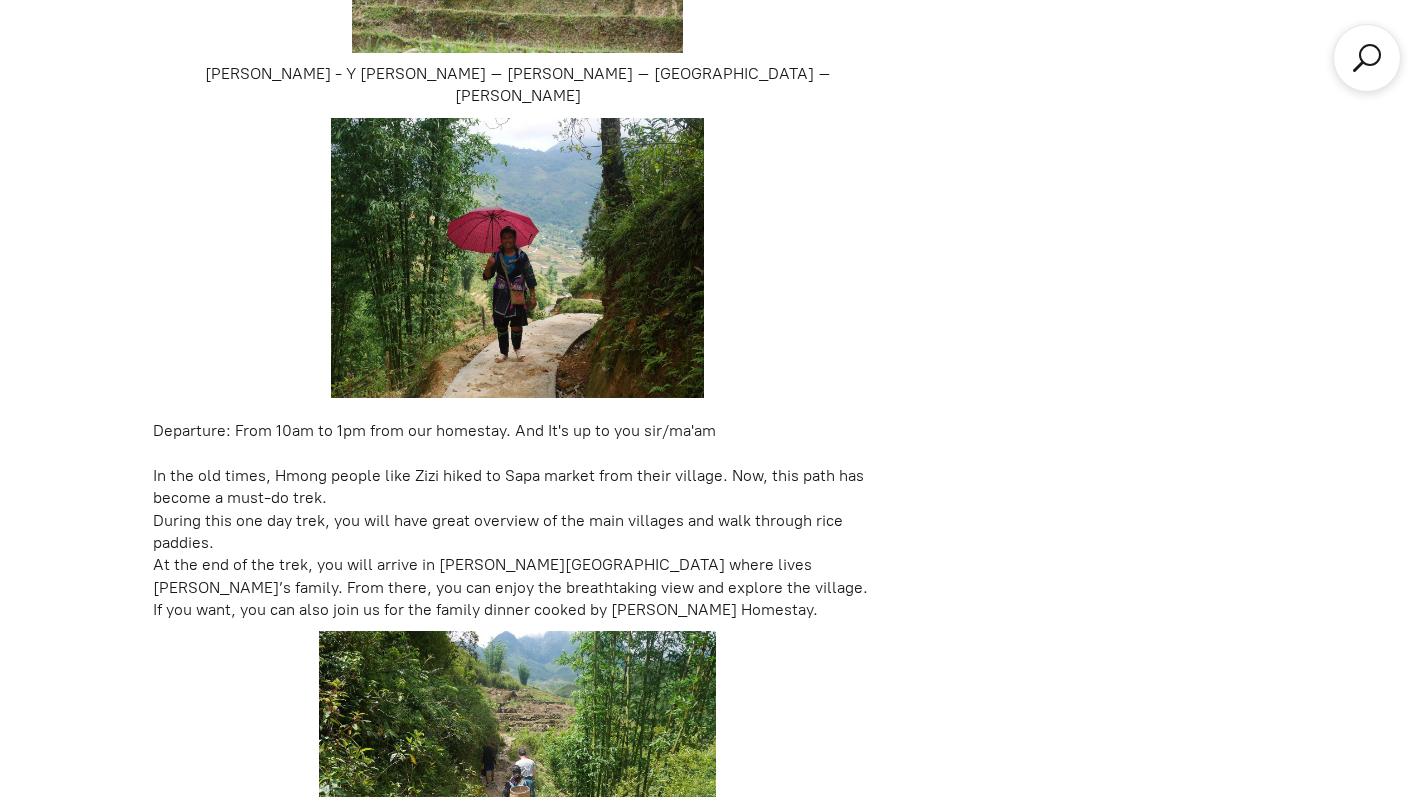 scroll, scrollTop: 1745, scrollLeft: 0, axis: vertical 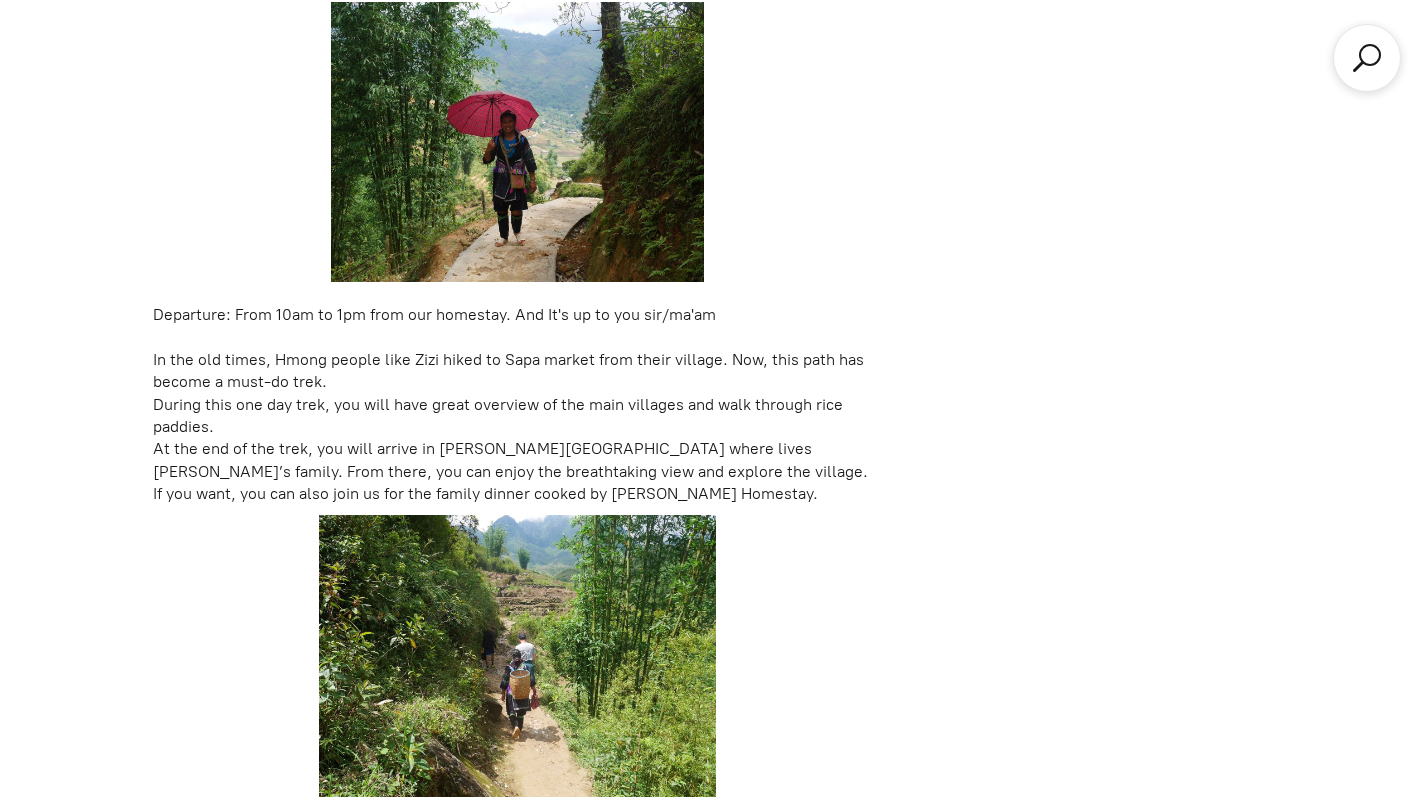 click at bounding box center [518, 665] 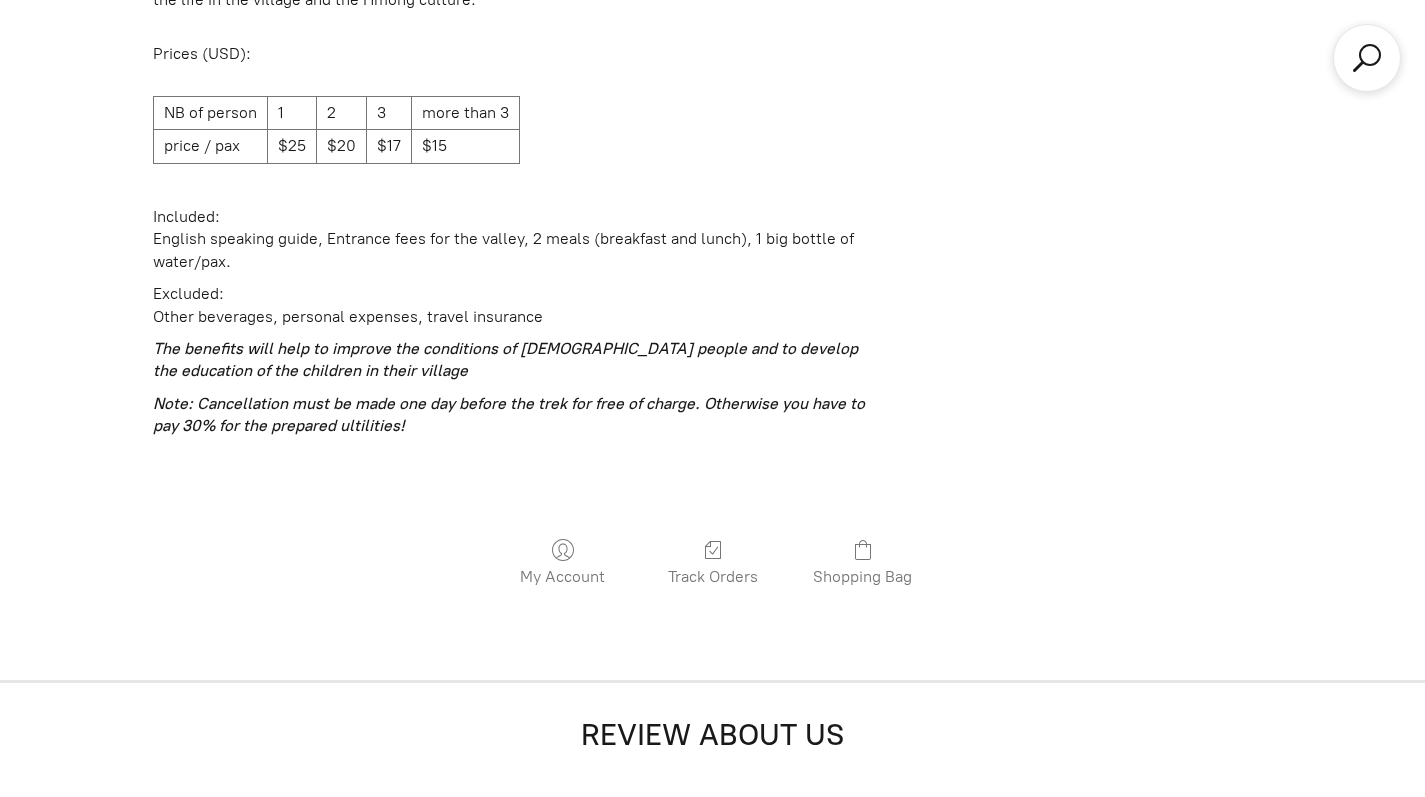 scroll, scrollTop: 3012, scrollLeft: 0, axis: vertical 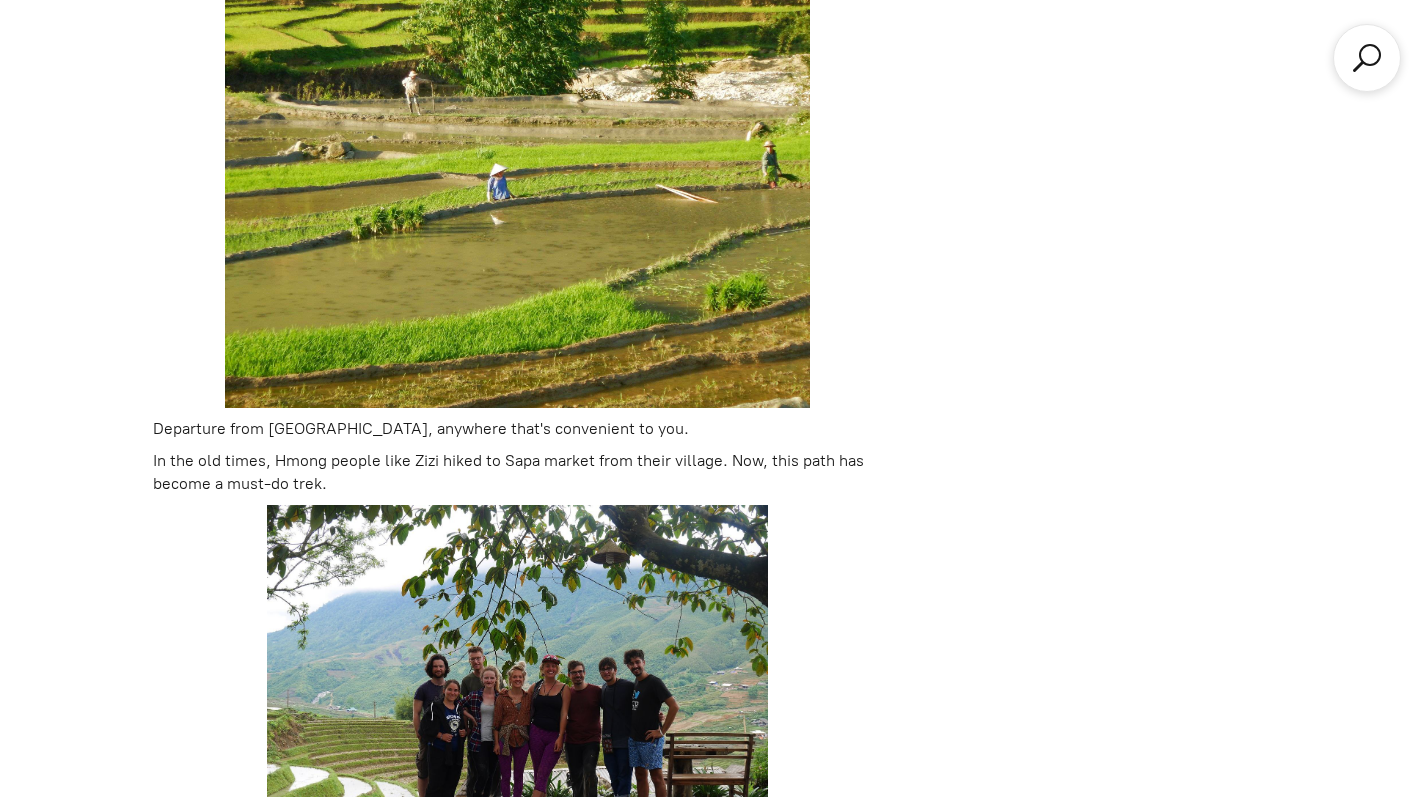 click on "In the old times, Hmong people like Zizi hiked to Sapa market from their village. Now, this path has become a must-do trek." at bounding box center [518, 472] 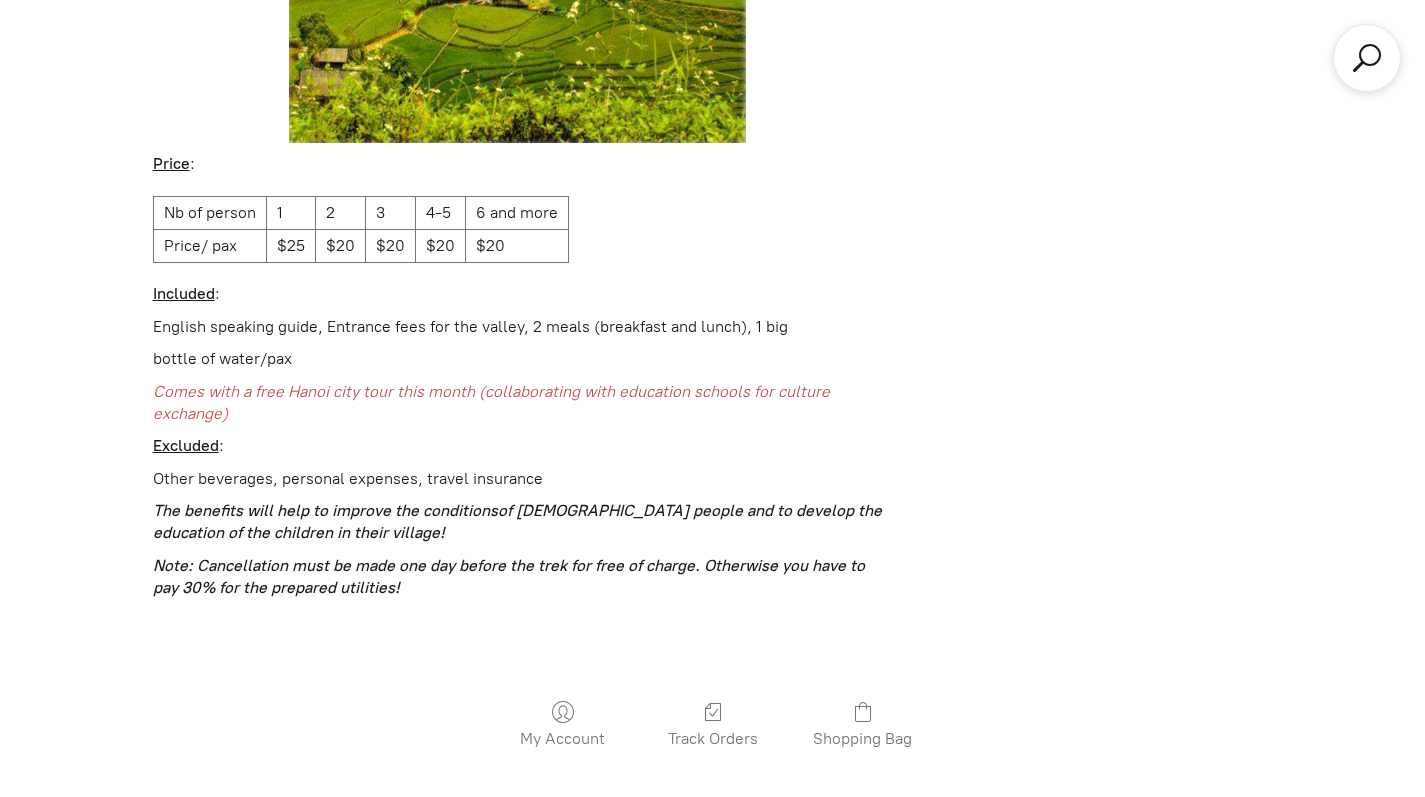 scroll, scrollTop: 4060, scrollLeft: 0, axis: vertical 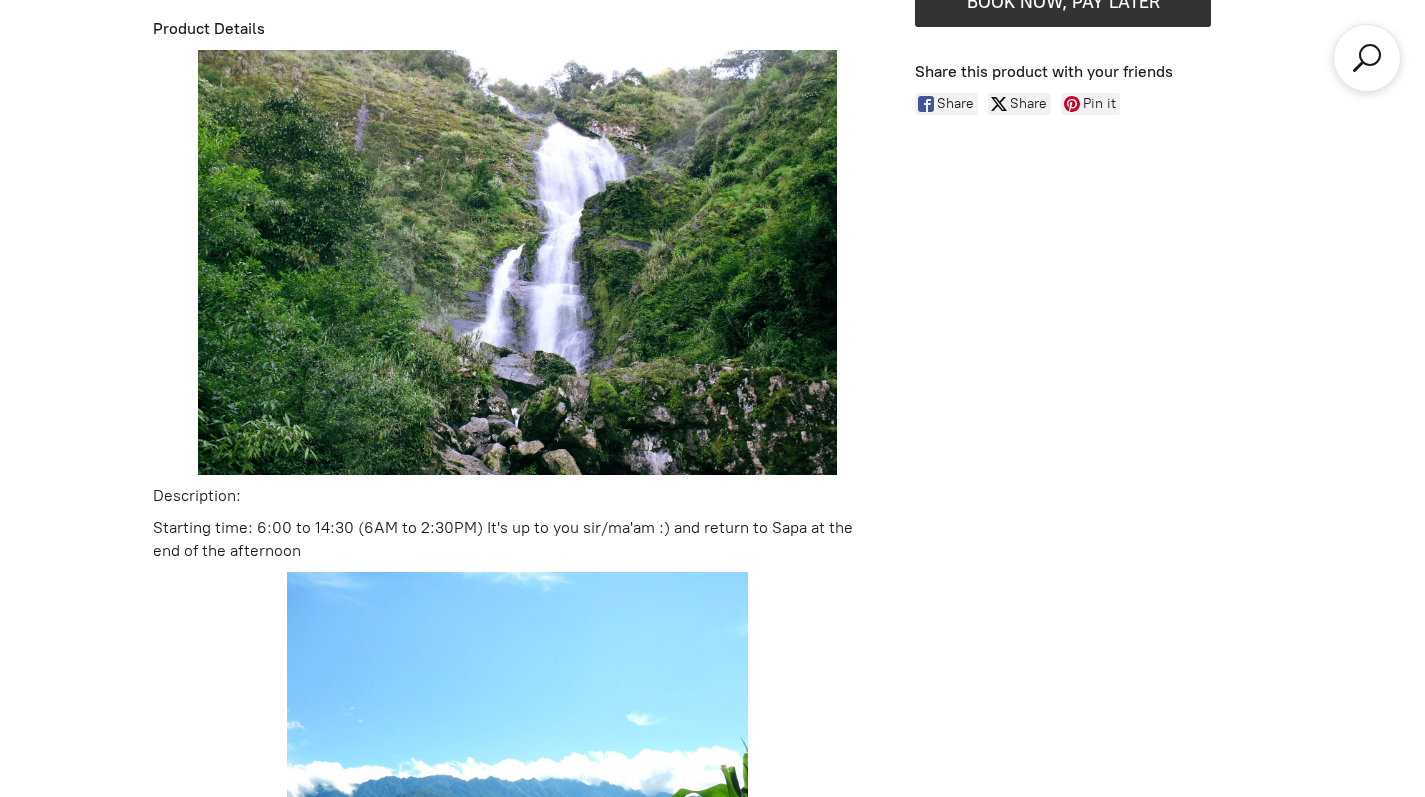 click on "Natural. 1D Hit The Road $60.00 Price/pax based on the group of people 1  2   ( -$20.00 ) 3   ( -$28.00 ) More than 3   ( -$32.00 ) Name Introduzca su texto Date Please choose a date In stock Number of people/product 1  Add More  BOOK NOW, PAY LATER Reserve without payment Share this product with your friends Share Share Pin it Natural. 1D Hit The Road Product Details
Description:
Starting time: 6:00 to 14:30 (6AM to 2:30PM) It's up to you sir/ma'am :) and return to [GEOGRAPHIC_DATA] at the end of the afternoon
Some Sapa gems and scenic view points can only be reached by motorbike or car. This is why, we propose you a day trip on a motorbike or in a car to make you visit the most beautiful places around [GEOGRAPHIC_DATA].
On the first part of the day, you will reach the silver waterfall and the love waterfall before reaching the higher pass in [GEOGRAPHIC_DATA]: [GEOGRAPHIC_DATA]. From there, enjoy the scenic view with the fresh air and your face.
Included :
Excluded :
Other beverage, personal travel insurance
Price:" 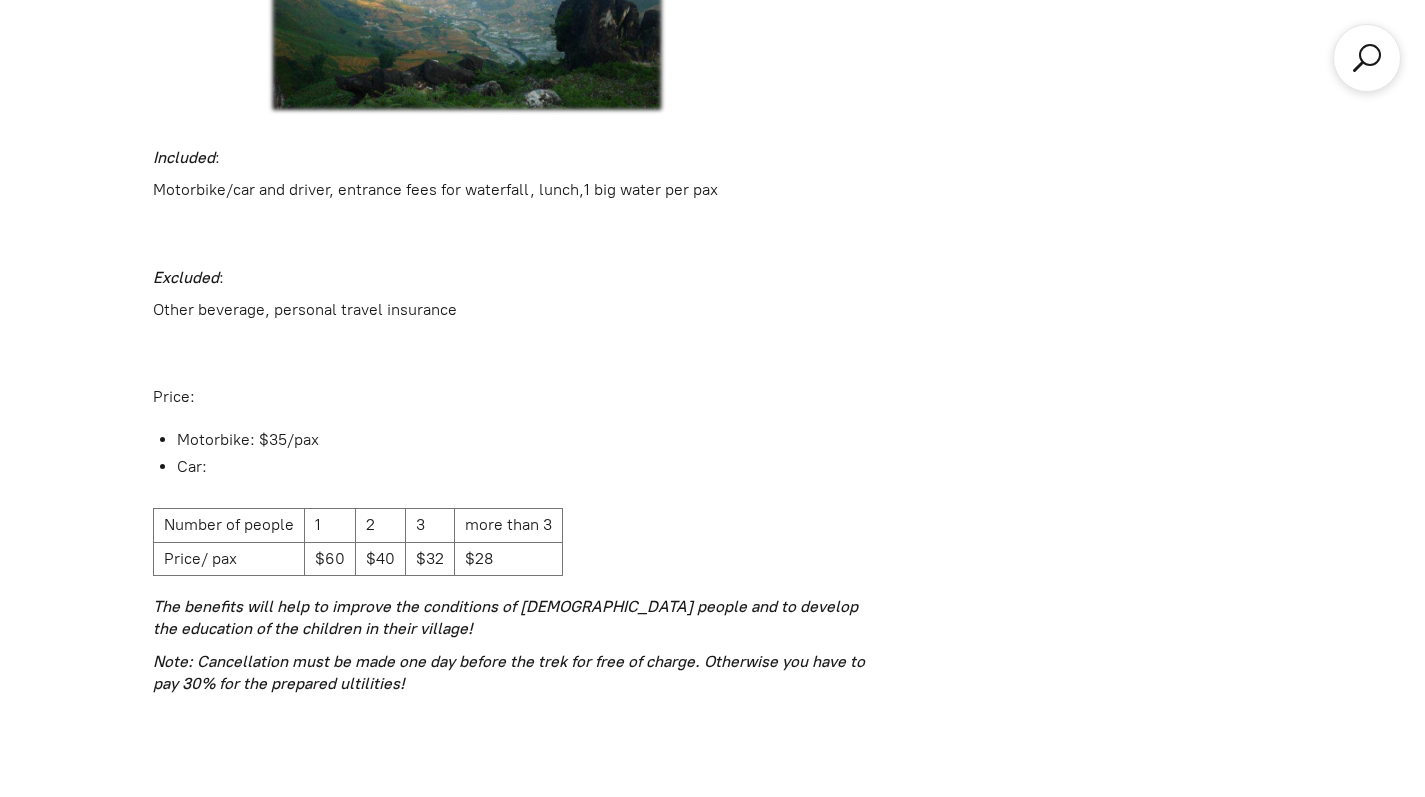 scroll, scrollTop: 3656, scrollLeft: 0, axis: vertical 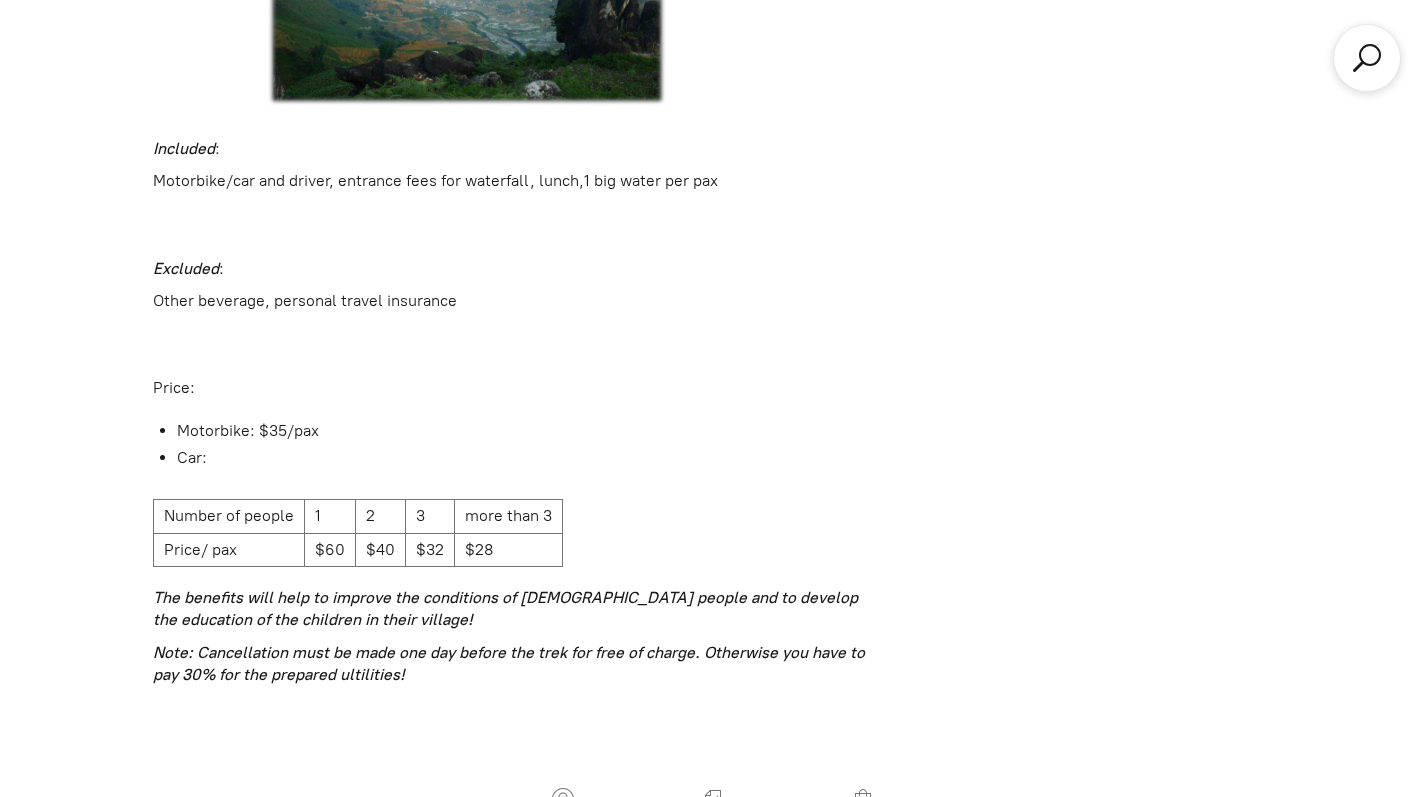 click on "Car:" at bounding box center (530, 458) 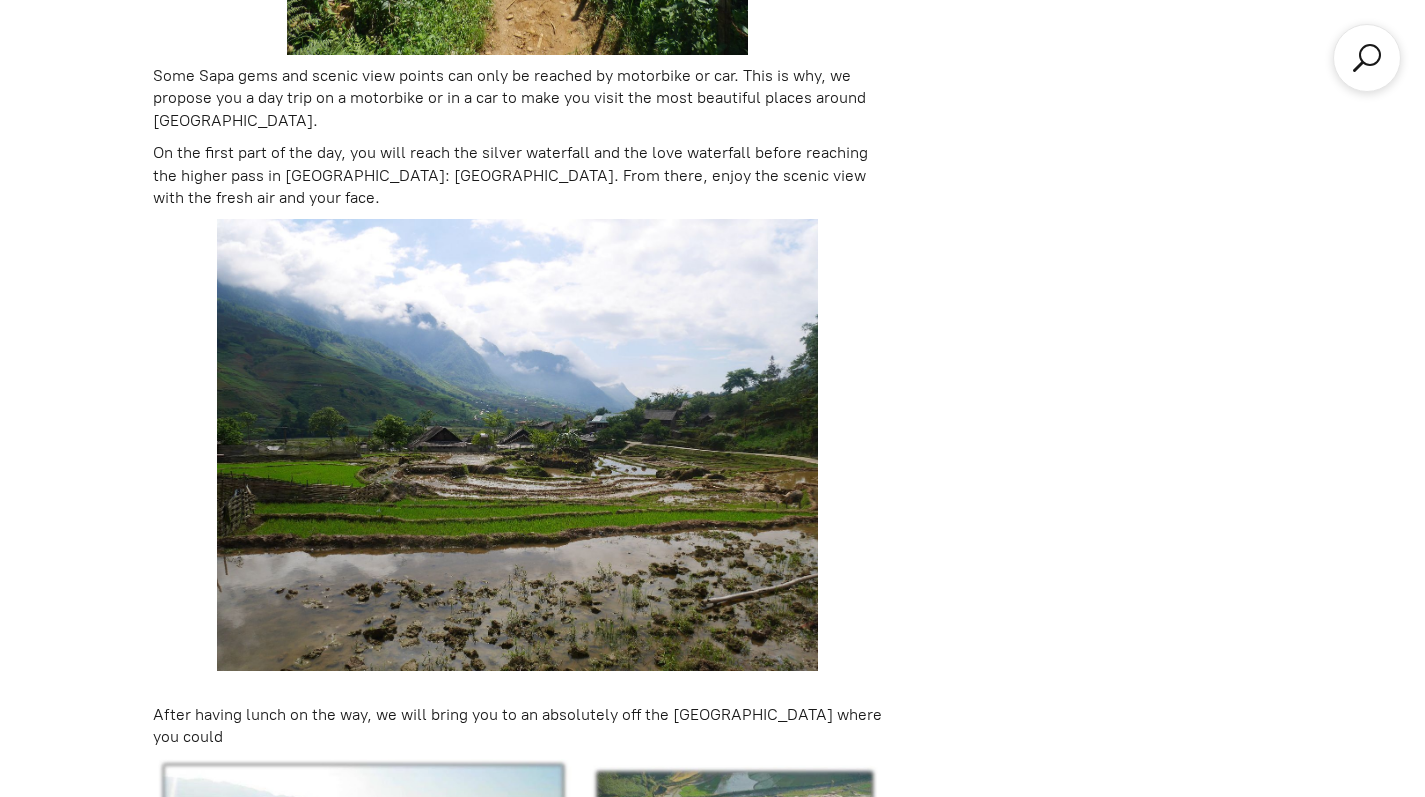 scroll, scrollTop: 2422, scrollLeft: 0, axis: vertical 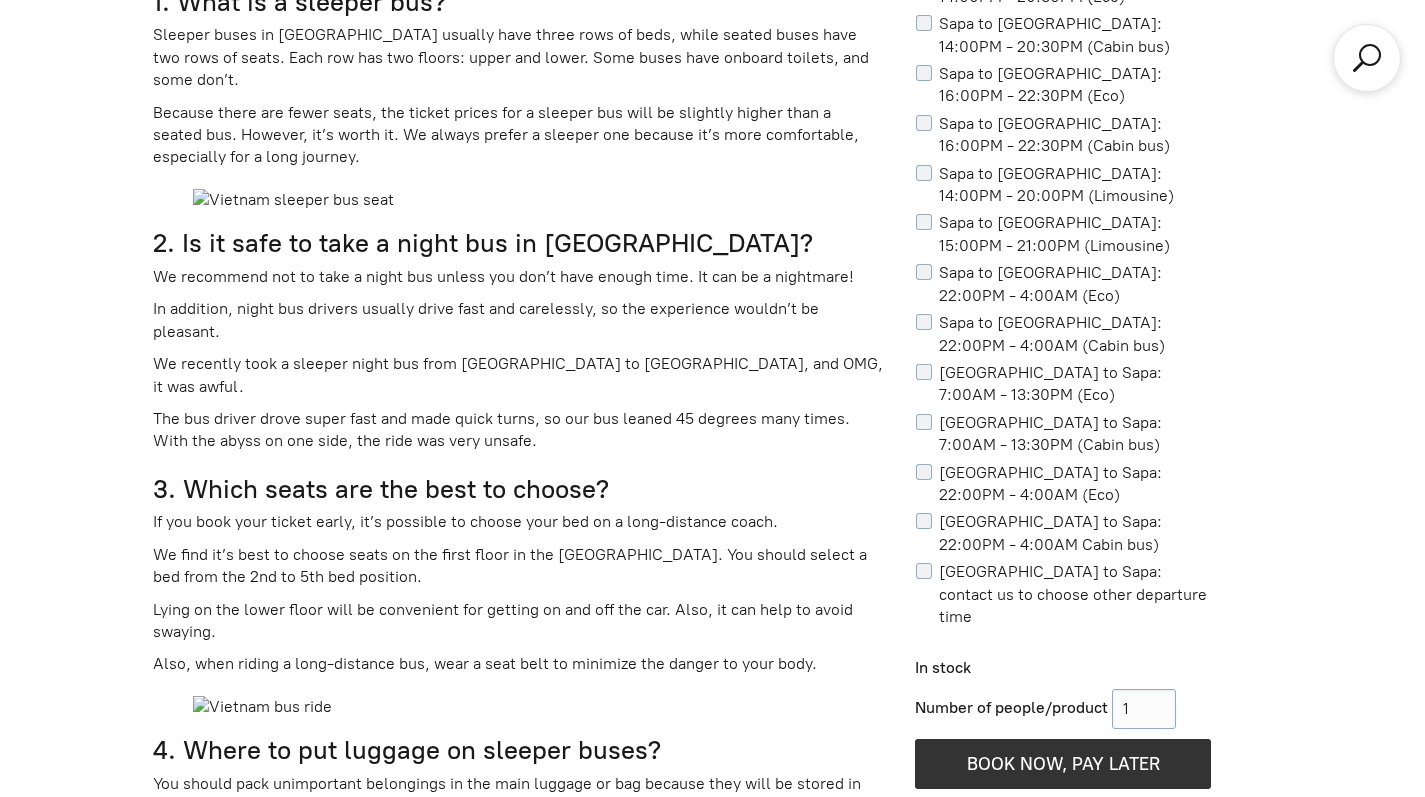 click on "In addition, night bus drivers usually drive fast and carelessly, so the experience wouldn’t be pleasant." at bounding box center (518, 320) 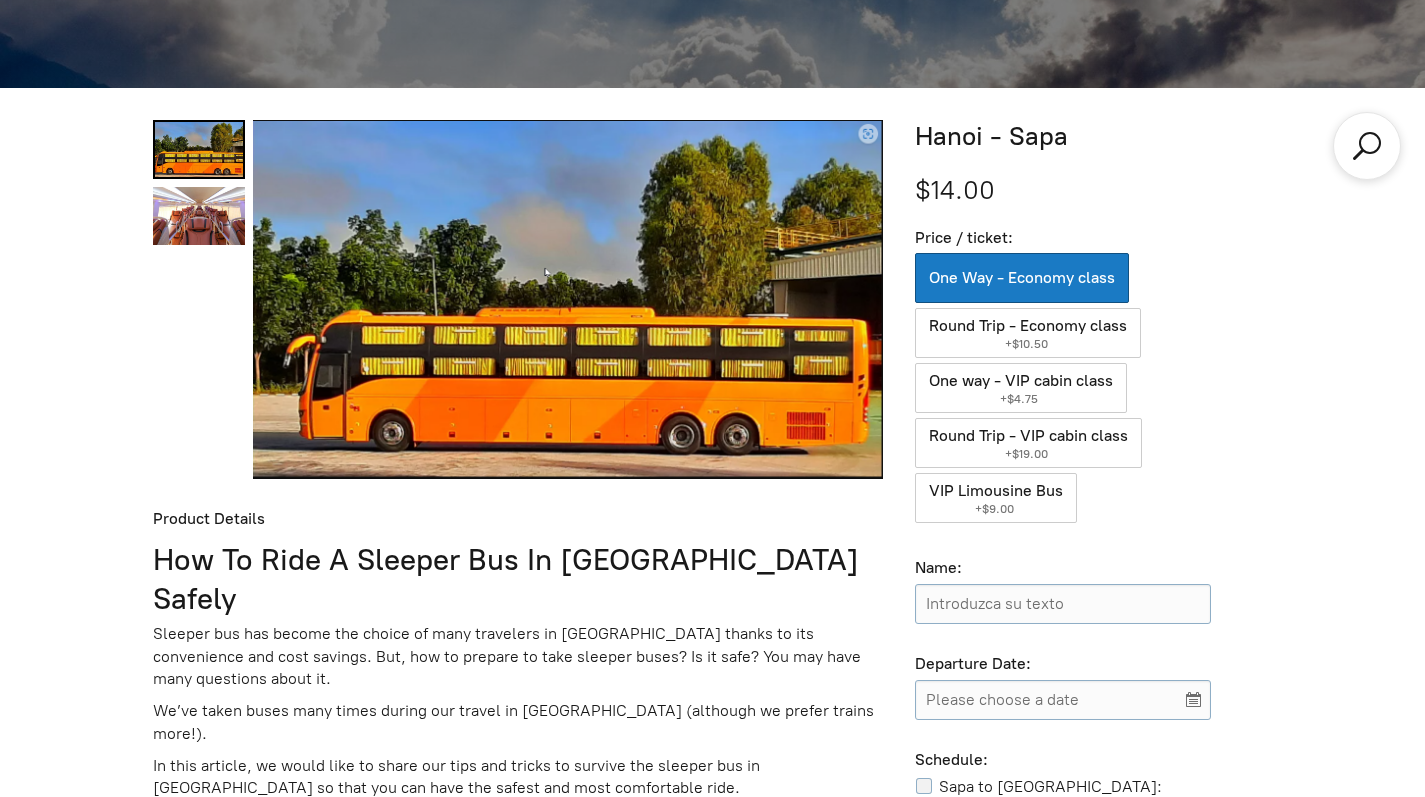 scroll, scrollTop: 689, scrollLeft: 0, axis: vertical 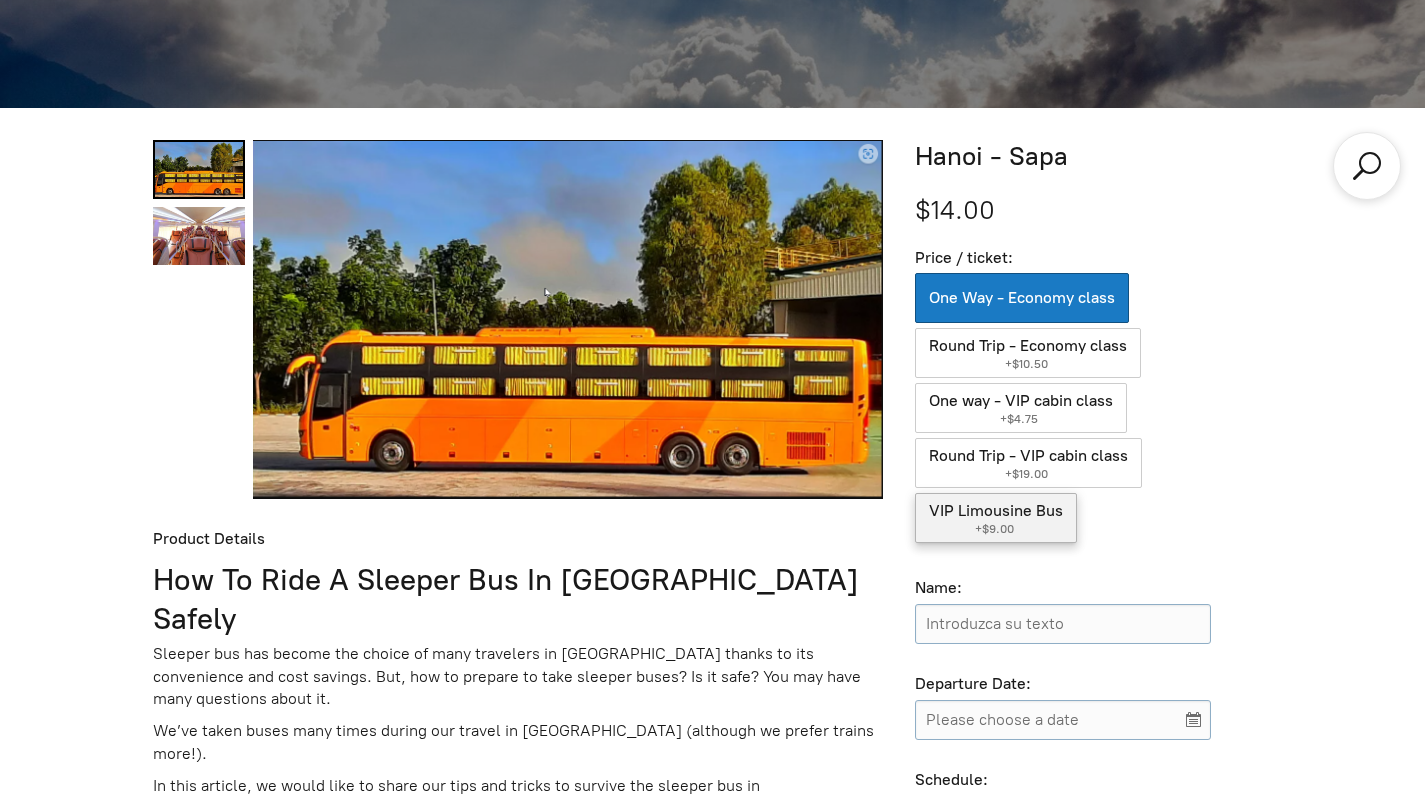 click on "+$9.00" at bounding box center [996, 529] 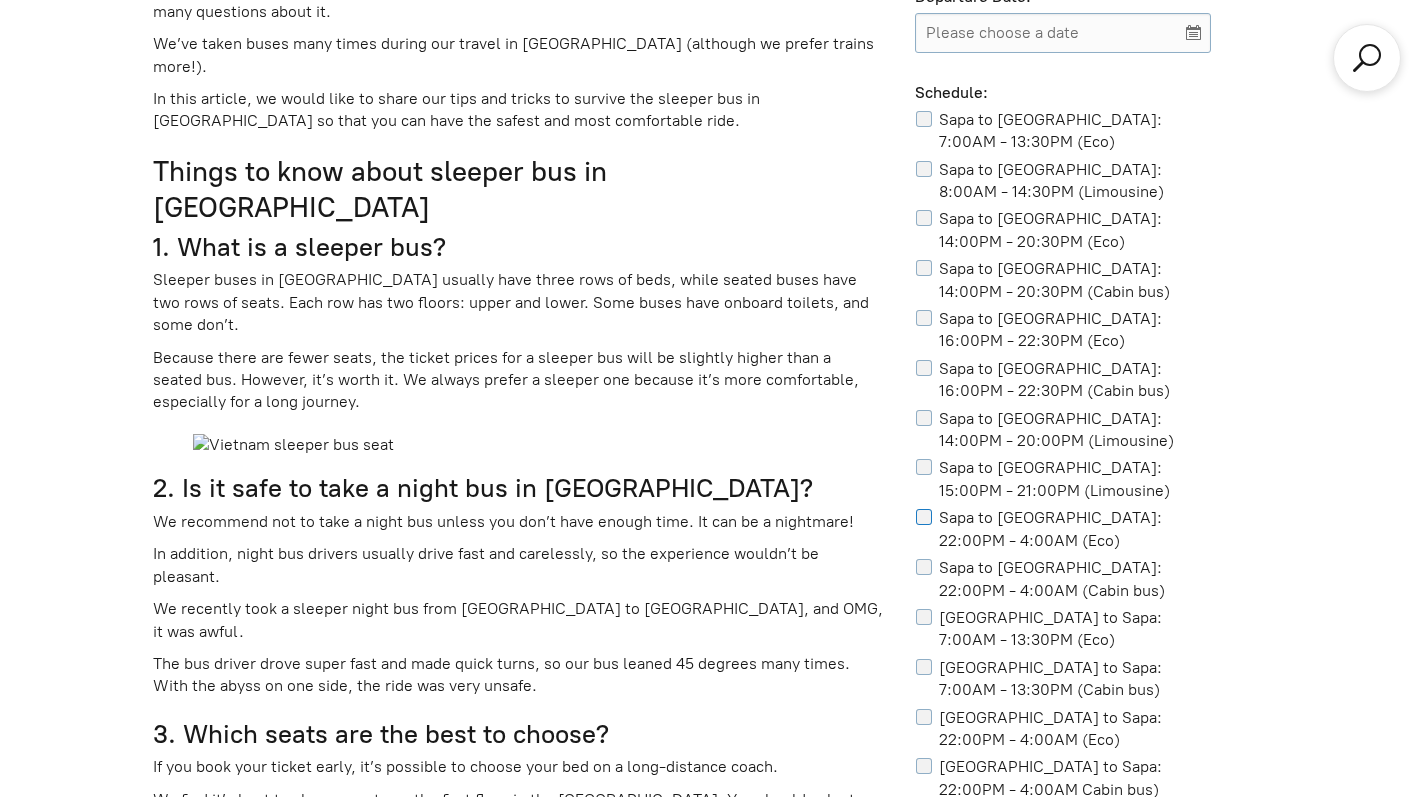 scroll, scrollTop: 1534, scrollLeft: 0, axis: vertical 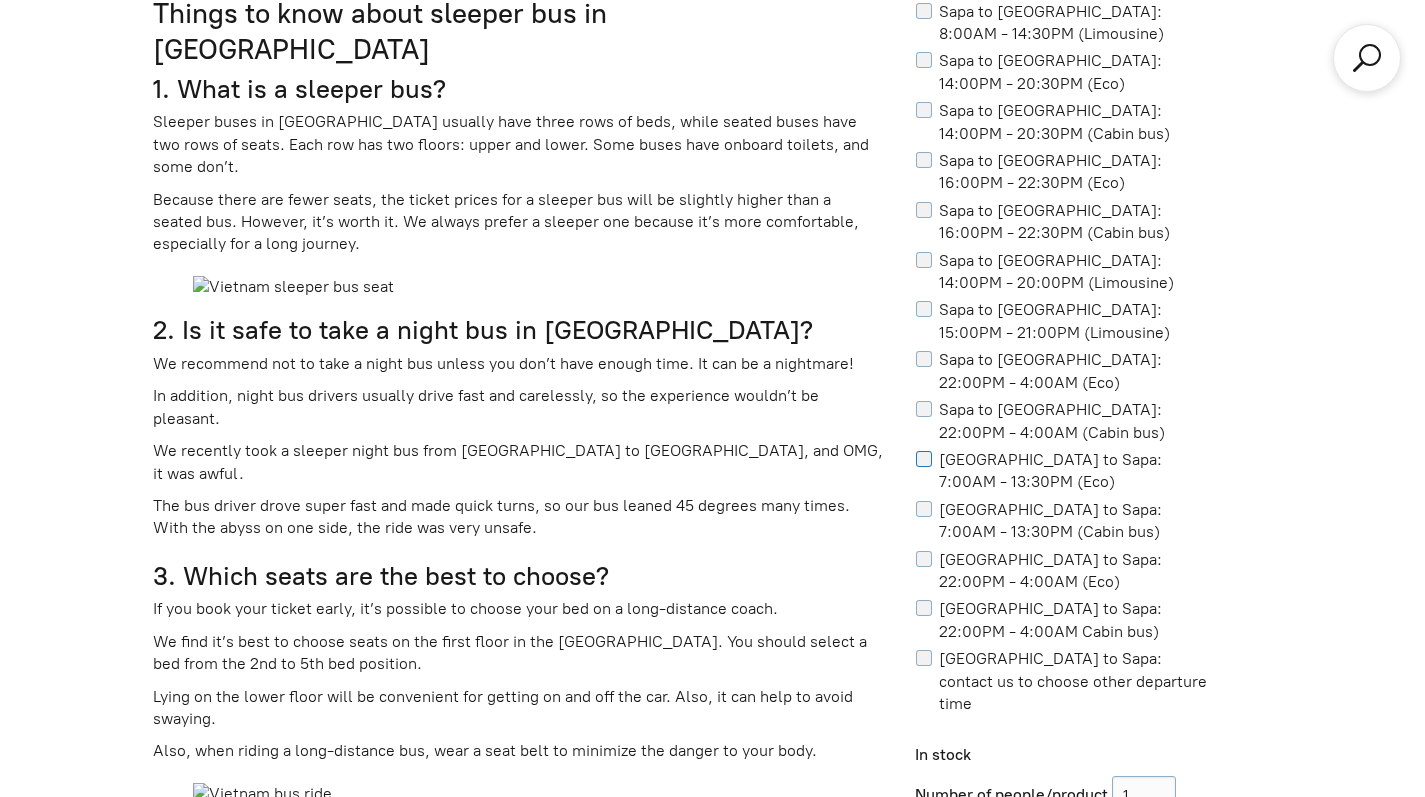 click on "[GEOGRAPHIC_DATA] to Sapa: 7:00AM - 13:30PM (Eco)" at bounding box center (927, 459) 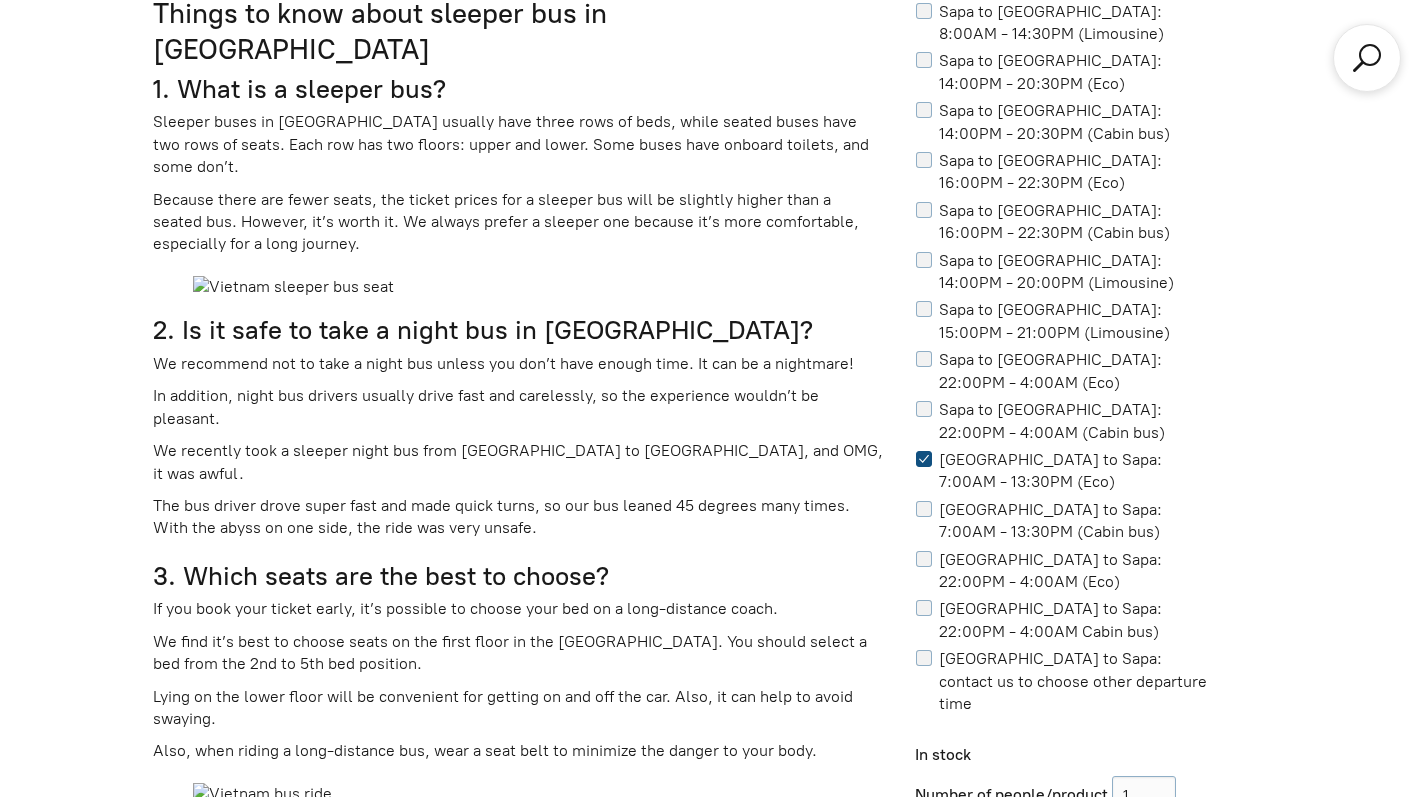 click on "[GEOGRAPHIC_DATA] to Sapa: 7:00AM - 13:30PM (Eco)" at bounding box center (927, 459) 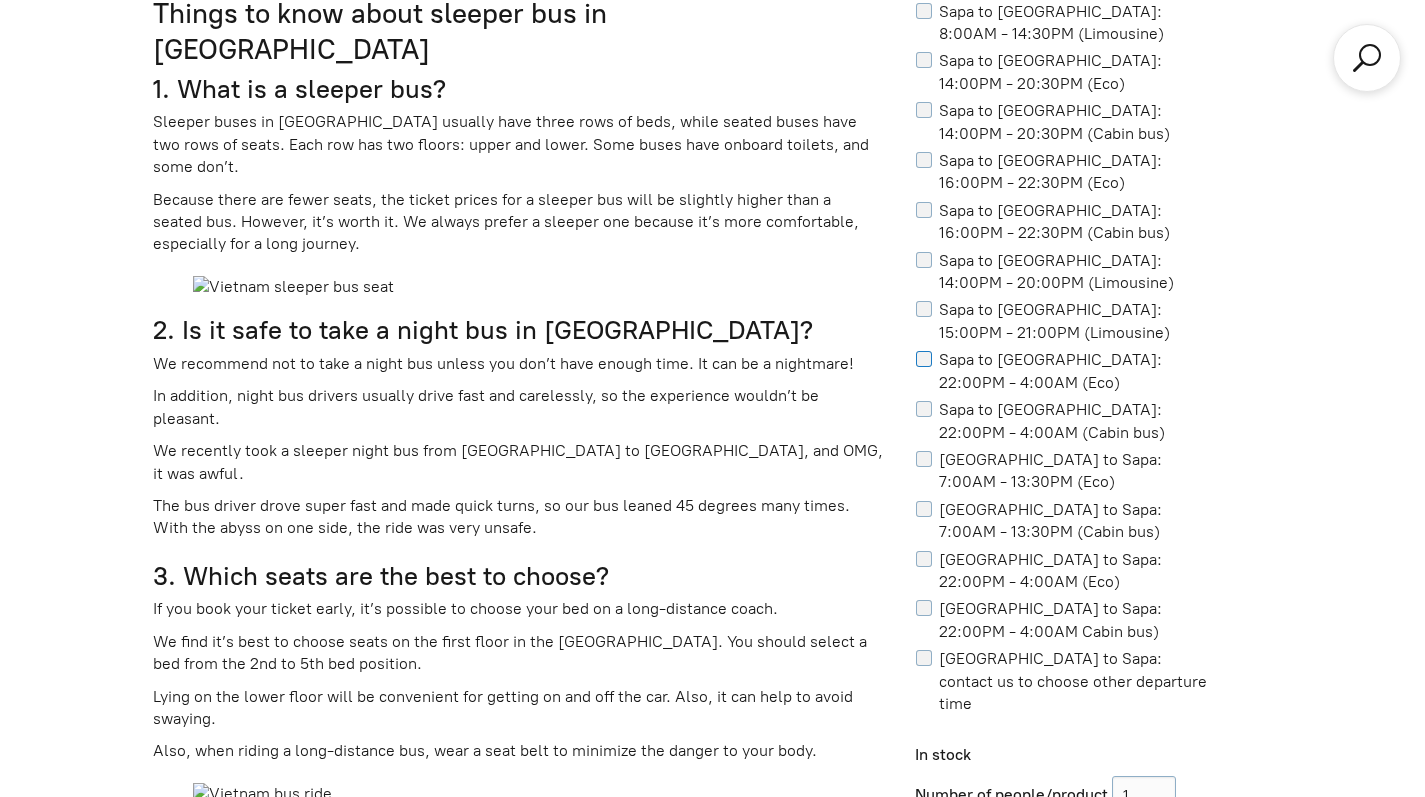 click on "Sapa to Hanoi: 22:00PM - 4:00AM (Eco)" at bounding box center [927, 359] 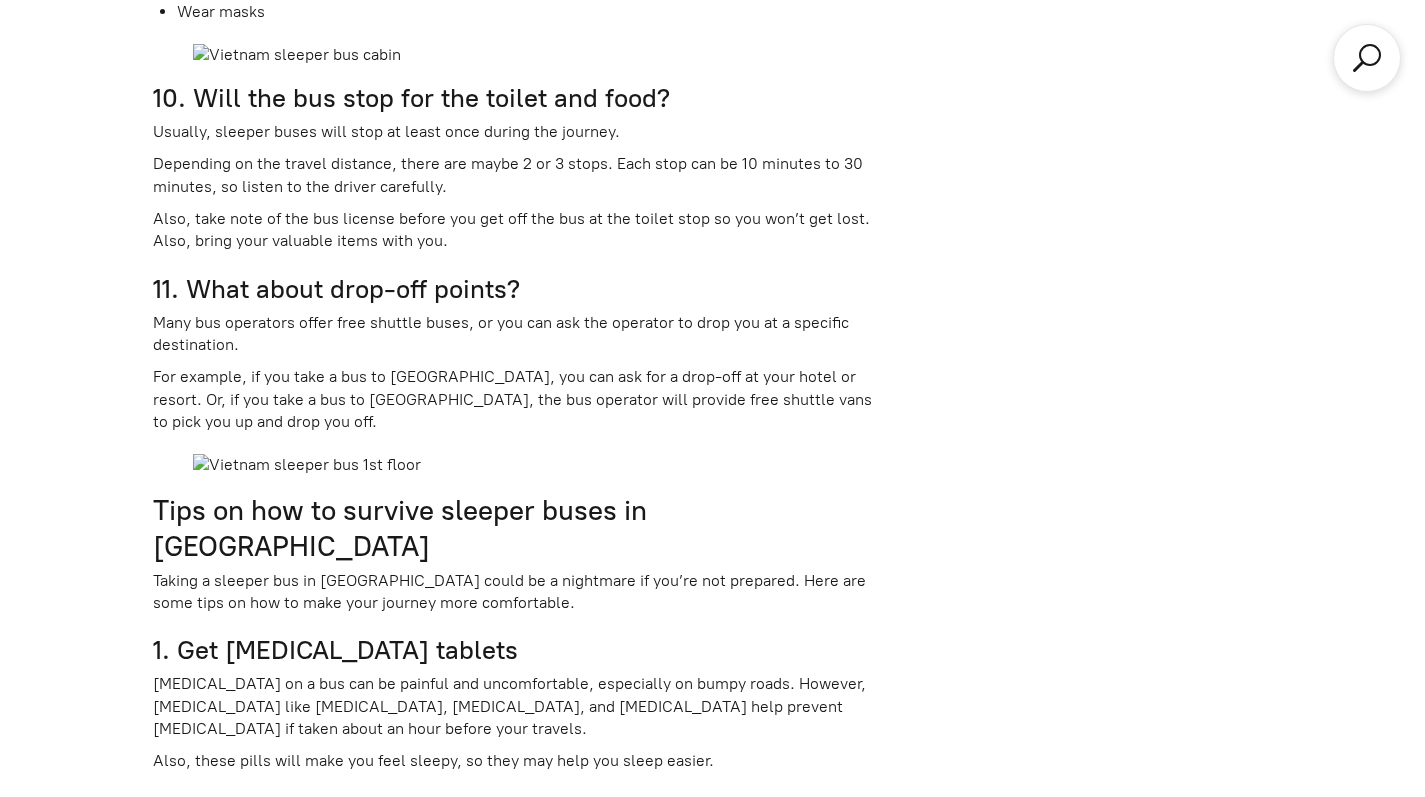 scroll, scrollTop: 3141, scrollLeft: 0, axis: vertical 